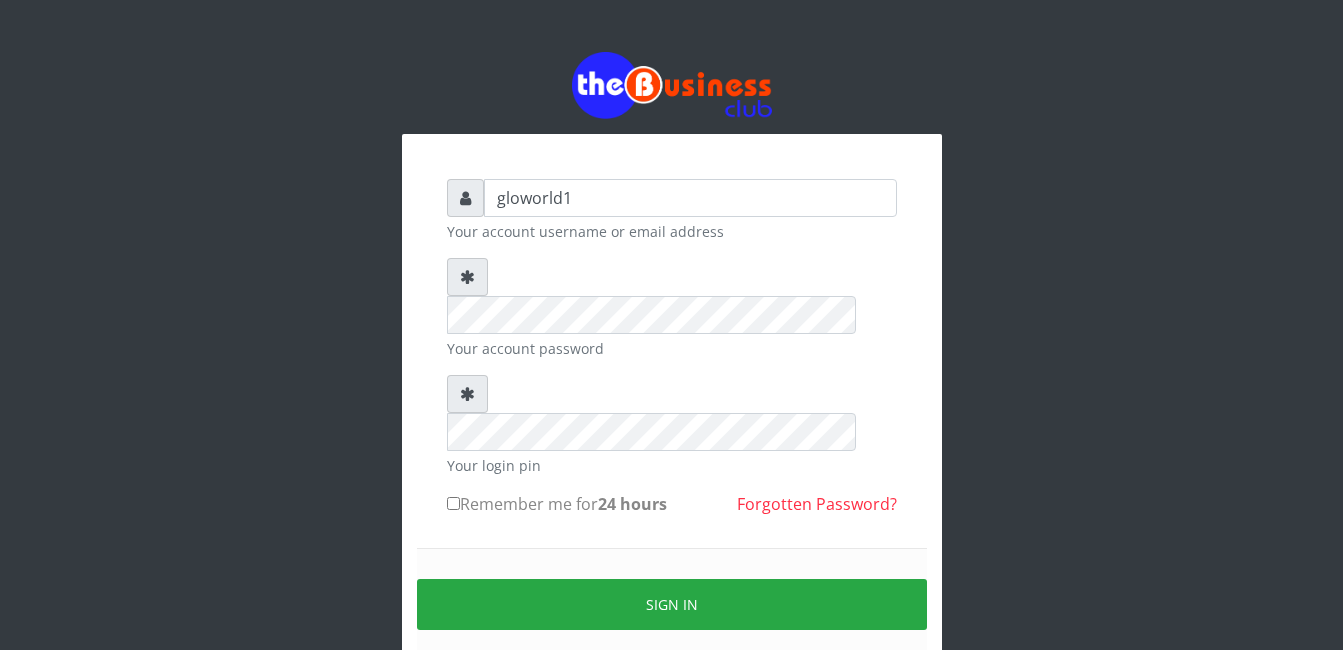 scroll, scrollTop: 0, scrollLeft: 0, axis: both 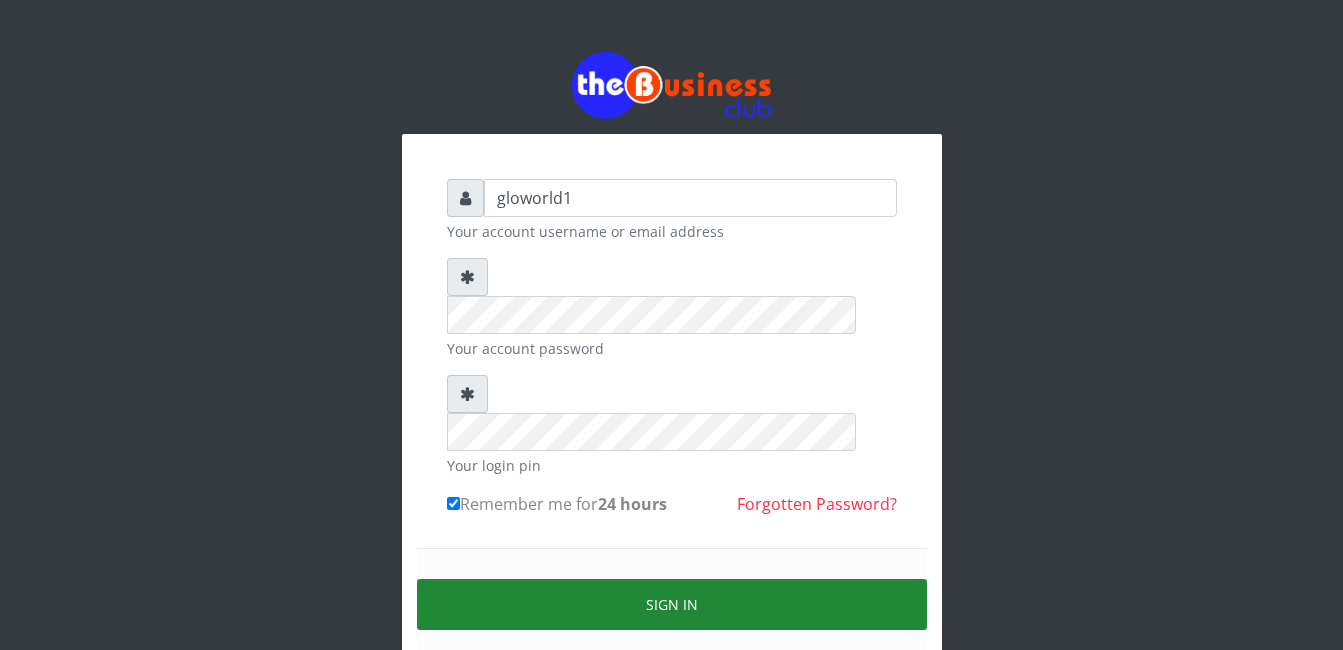 click on "Sign in" at bounding box center (672, 604) 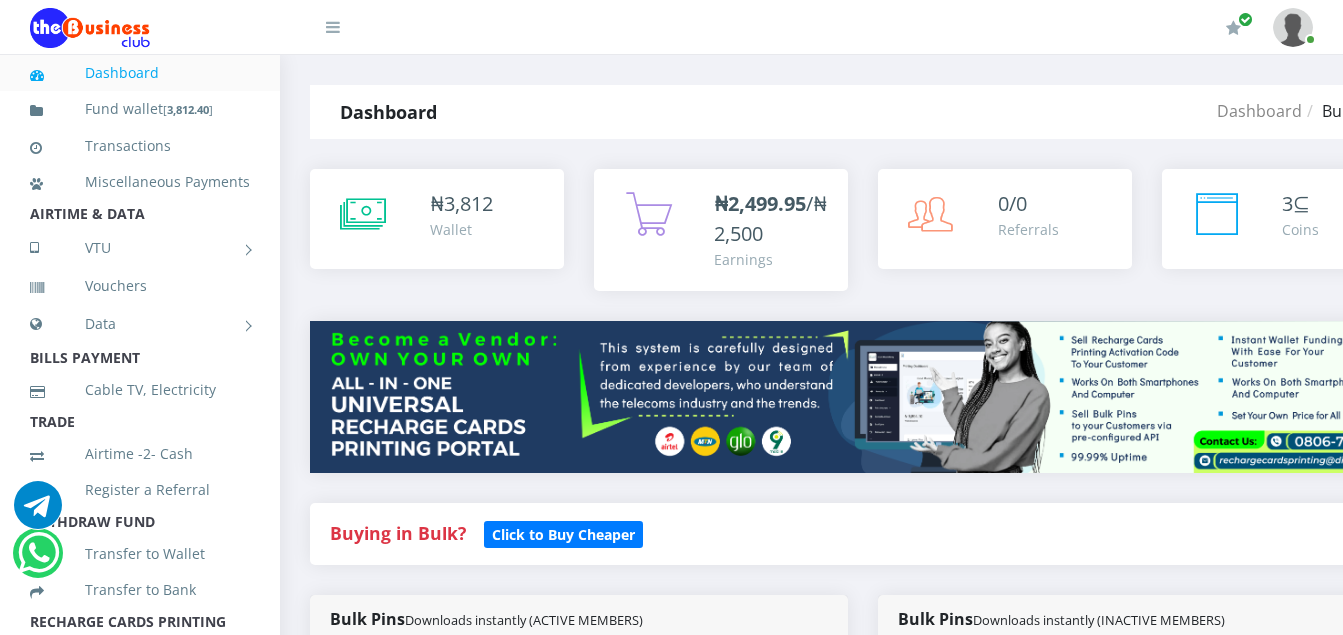 scroll, scrollTop: 0, scrollLeft: 0, axis: both 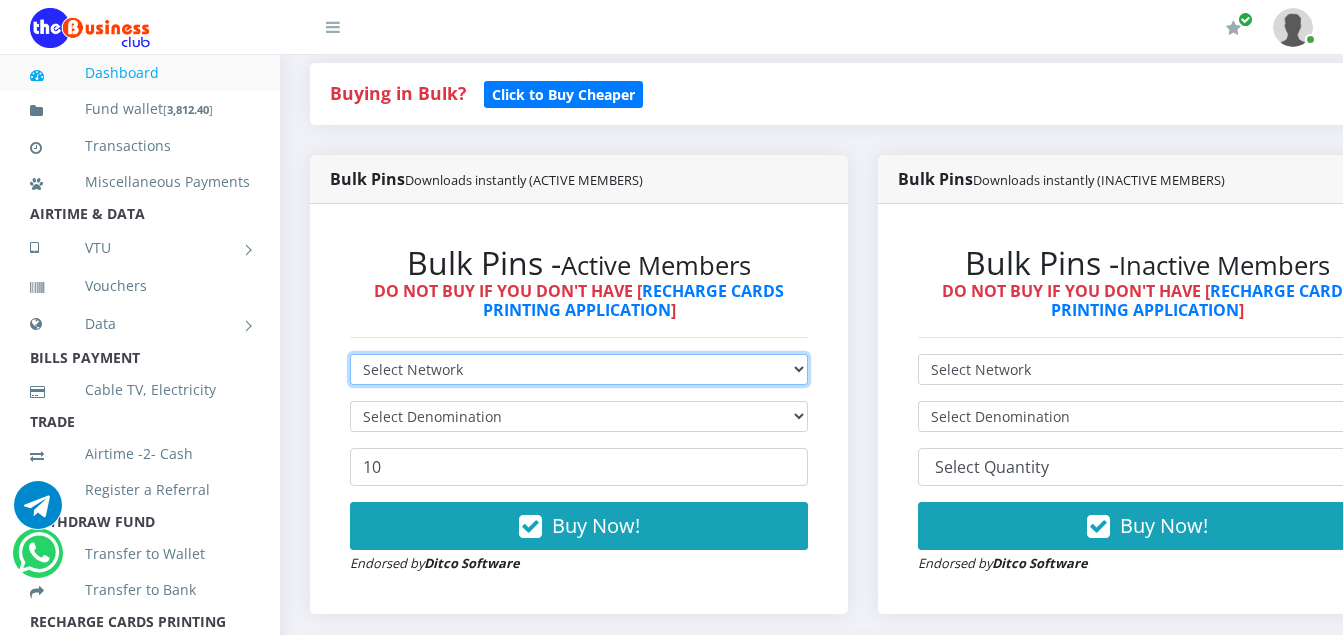 click on "Select Network
MTN
Globacom
9Mobile
Airtel" at bounding box center (579, 369) 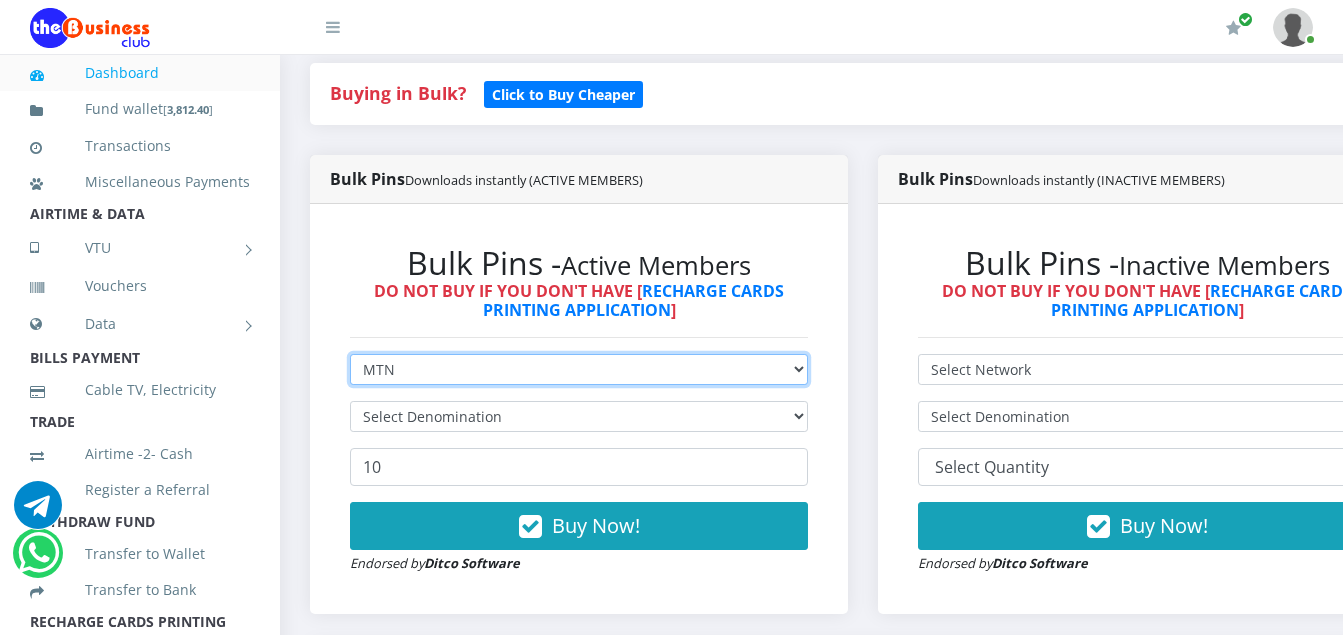 click on "Select Network
MTN
Globacom
9Mobile
Airtel" at bounding box center (579, 369) 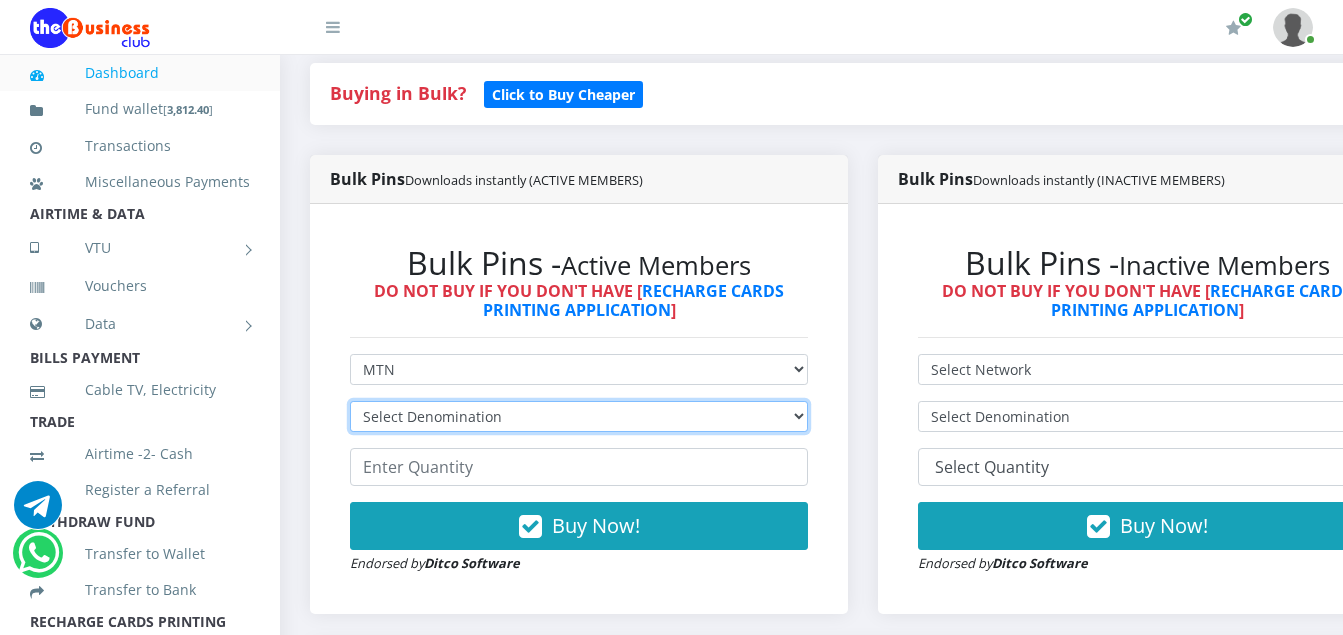 click on "Select Denomination MTN NGN100 - ₦96.94 MTN NGN200 - ₦193.88 MTN NGN400 - ₦387.76 MTN NGN500 - ₦484.70 MTN NGN1000 - ₦969.40 MTN NGN1500 - ₦1,454.10" at bounding box center [579, 416] 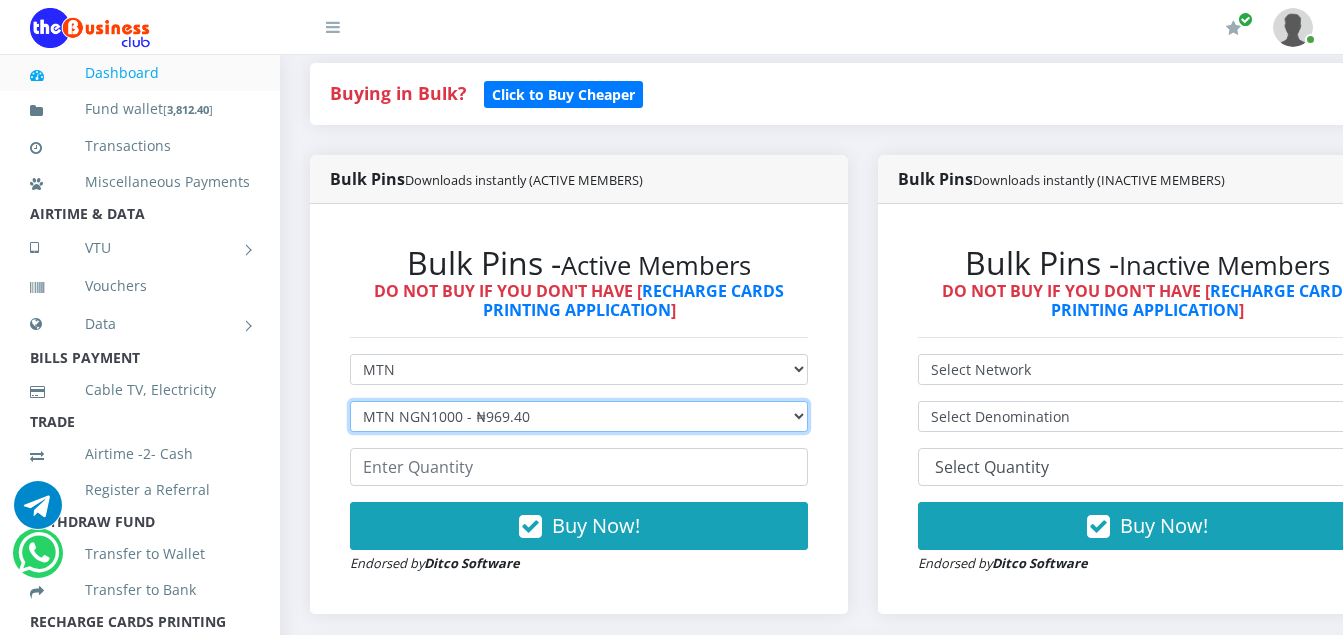 click on "Select Denomination MTN NGN100 - ₦96.94 MTN NGN200 - ₦193.88 MTN NGN400 - ₦387.76 MTN NGN500 - ₦484.70 MTN NGN1000 - ₦969.40 MTN NGN1500 - ₦1,454.10" at bounding box center (579, 416) 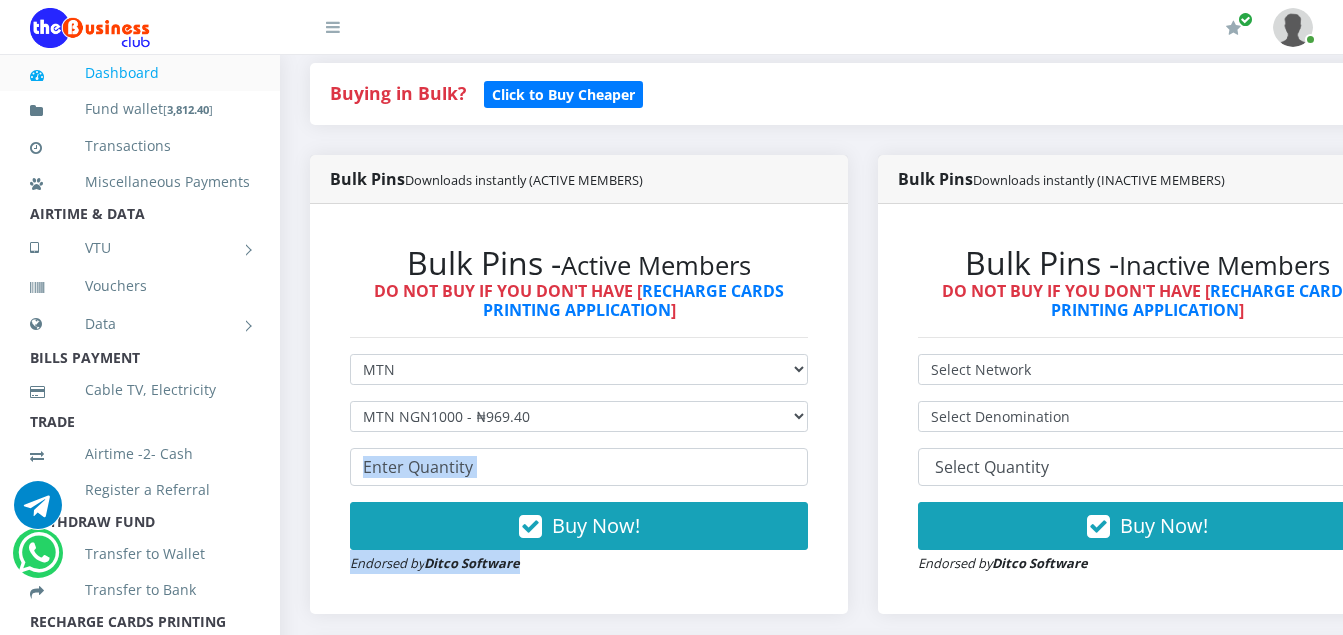 drag, startPoint x: 537, startPoint y: 596, endPoint x: 477, endPoint y: 474, distance: 135.95587 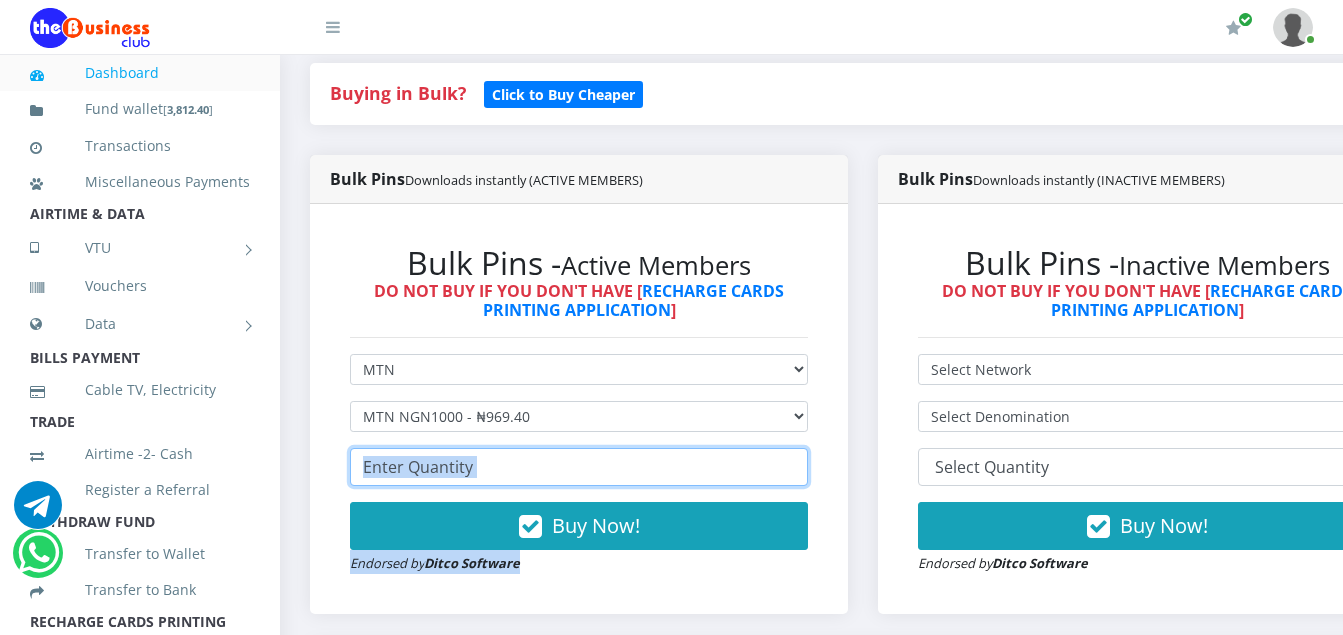 click at bounding box center (579, 467) 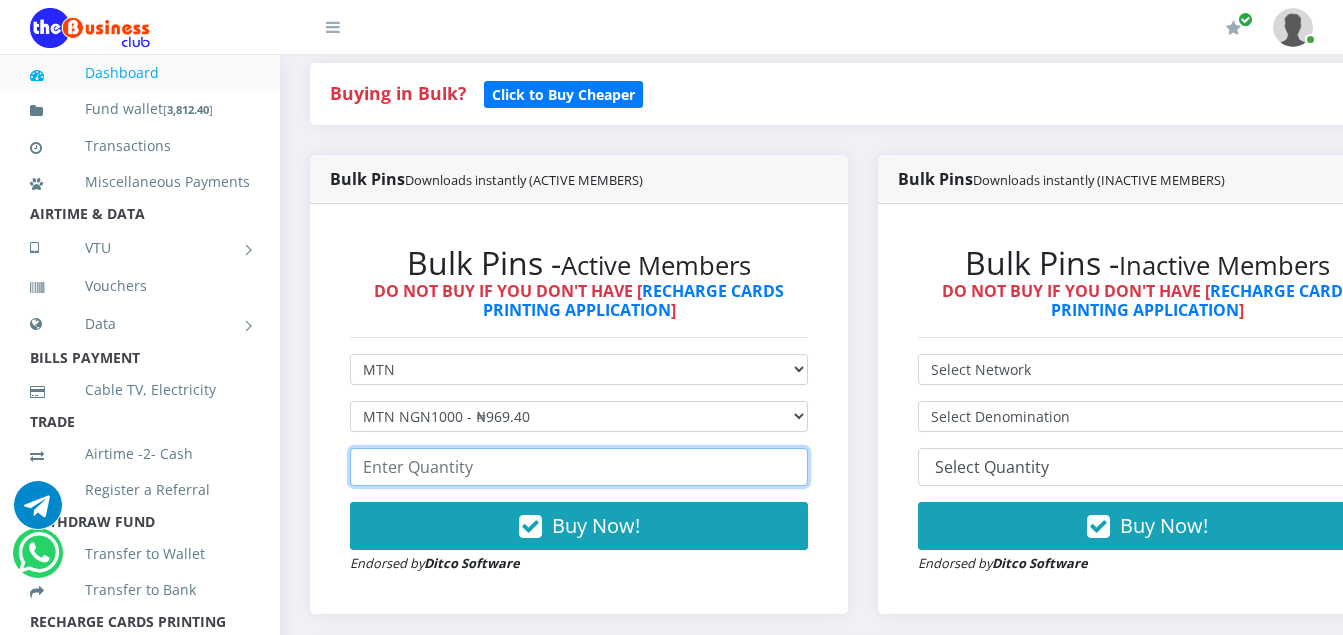 click at bounding box center (579, 467) 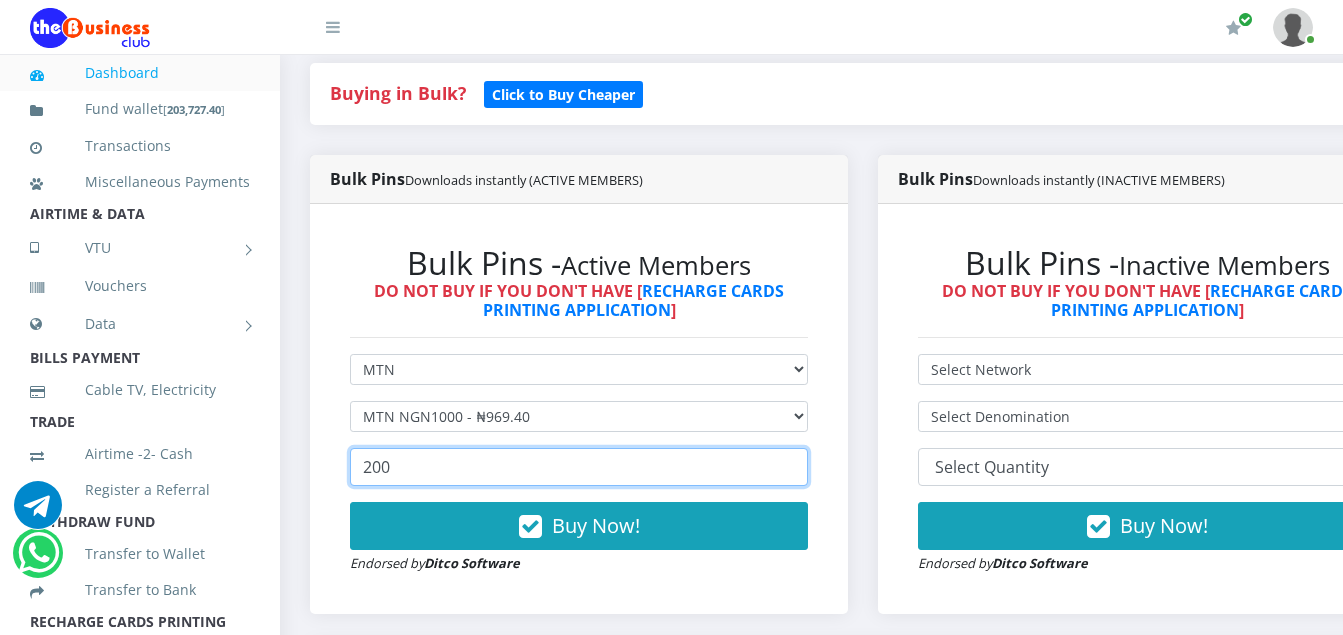 type on "200" 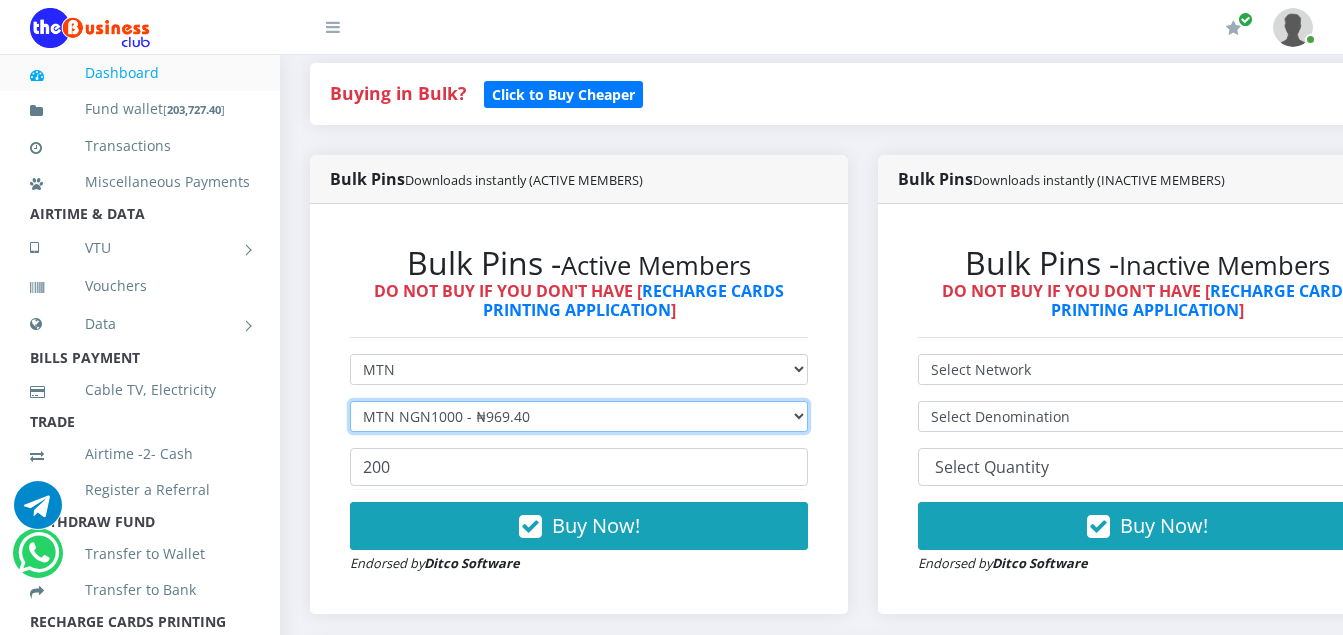 click on "Select Denomination MTN NGN100 - ₦96.94 MTN NGN200 - ₦193.88 MTN NGN400 - ₦387.76 MTN NGN500 - ₦484.70 MTN NGN1000 - ₦969.40 MTN NGN1500 - ₦1,454.10" at bounding box center [579, 416] 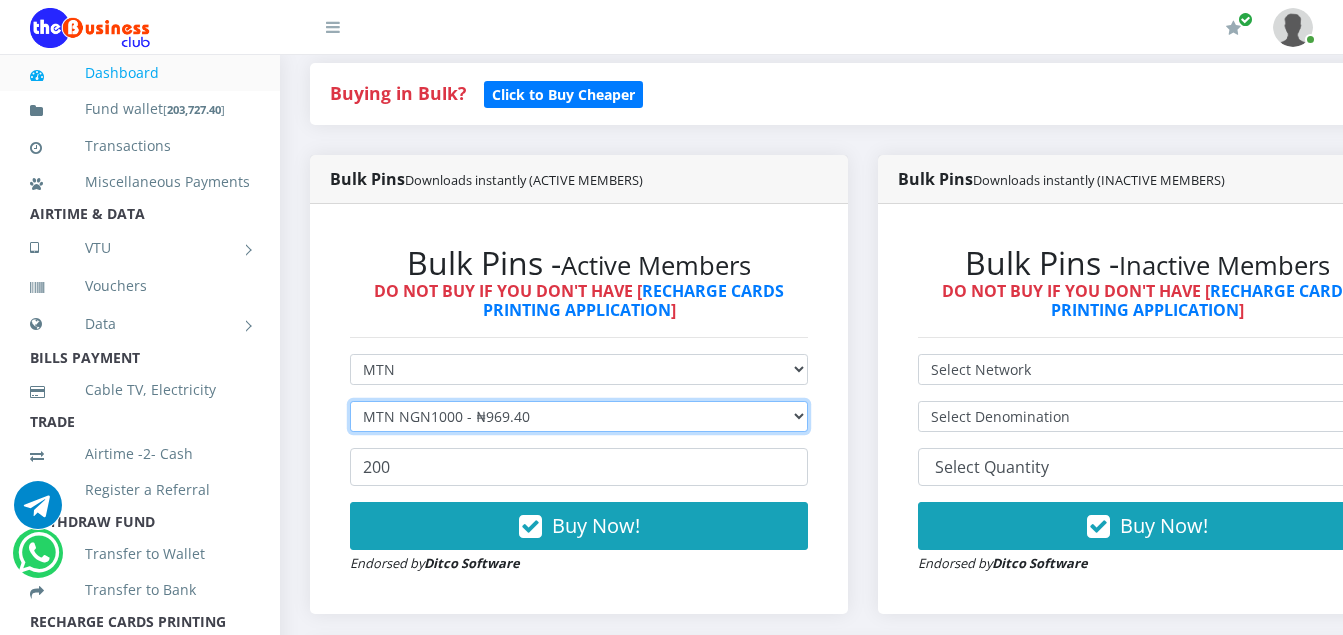 click on "Select Denomination MTN NGN100 - ₦96.94 MTN NGN200 - ₦193.88 MTN NGN400 - ₦387.76 MTN NGN500 - ₦484.70 MTN NGN1000 - ₦969.40 MTN NGN1500 - ₦1,454.10" at bounding box center (579, 416) 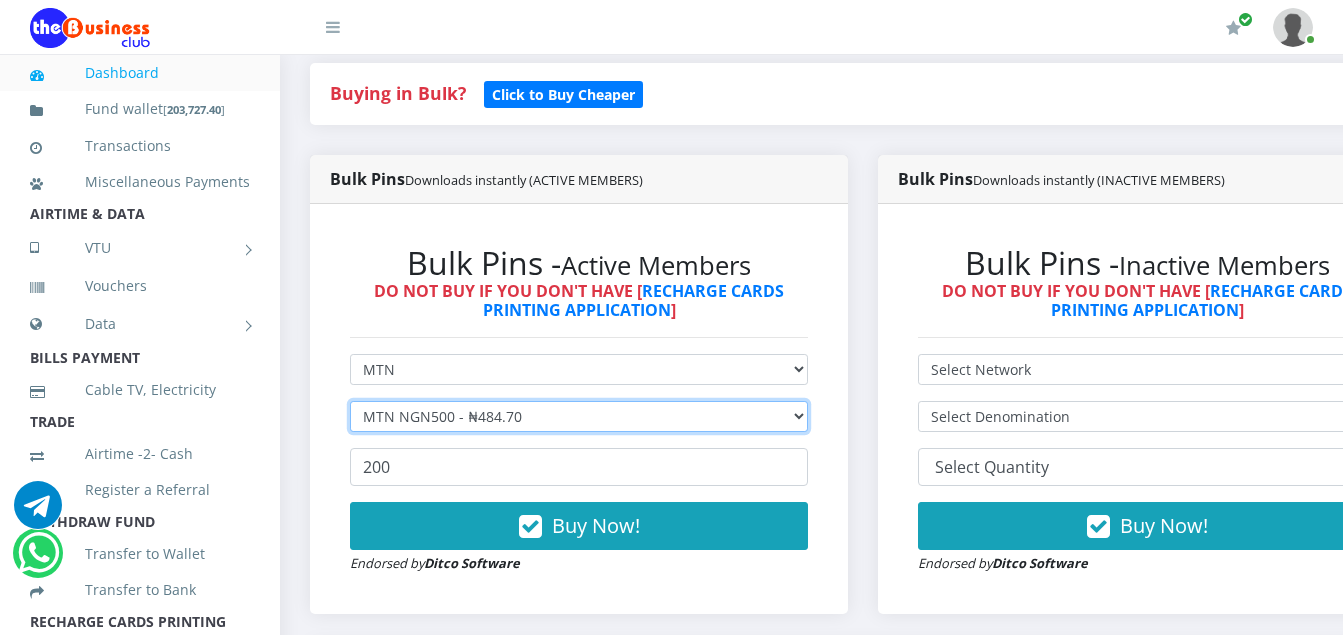 click on "Select Denomination MTN NGN100 - ₦96.94 MTN NGN200 - ₦193.88 MTN NGN400 - ₦387.76 MTN NGN500 - ₦484.70 MTN NGN1000 - ₦969.40 MTN NGN1500 - ₦1,454.10" at bounding box center (579, 416) 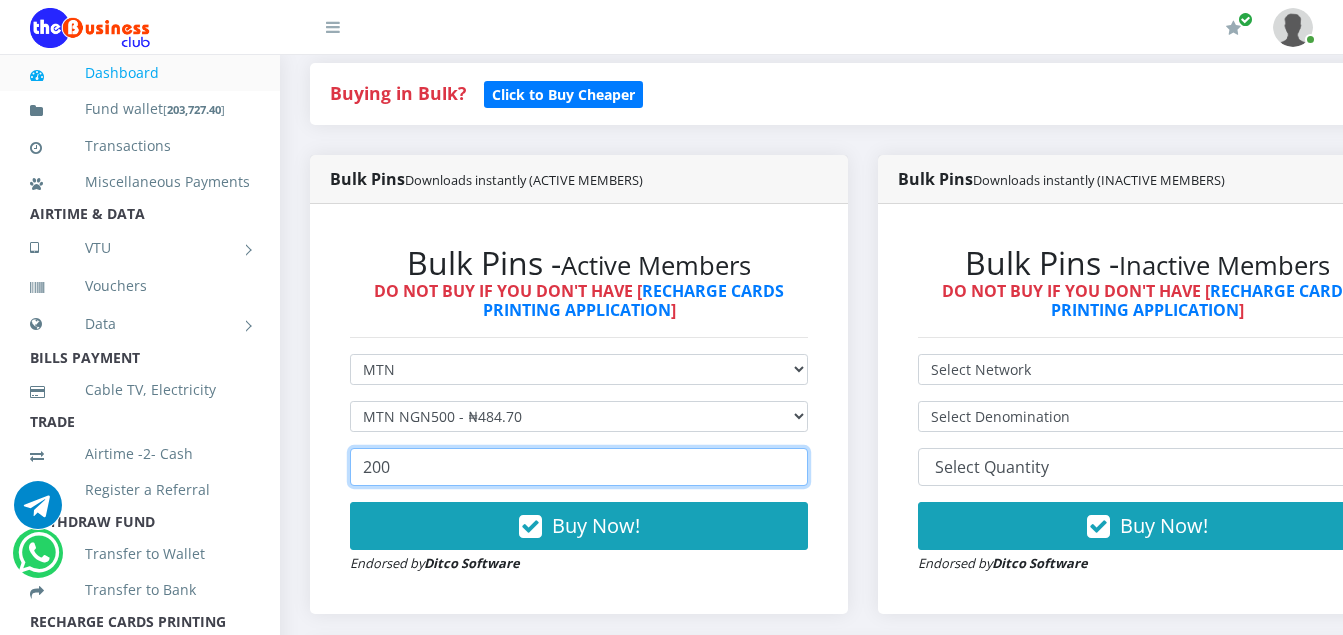 click on "200" at bounding box center [579, 467] 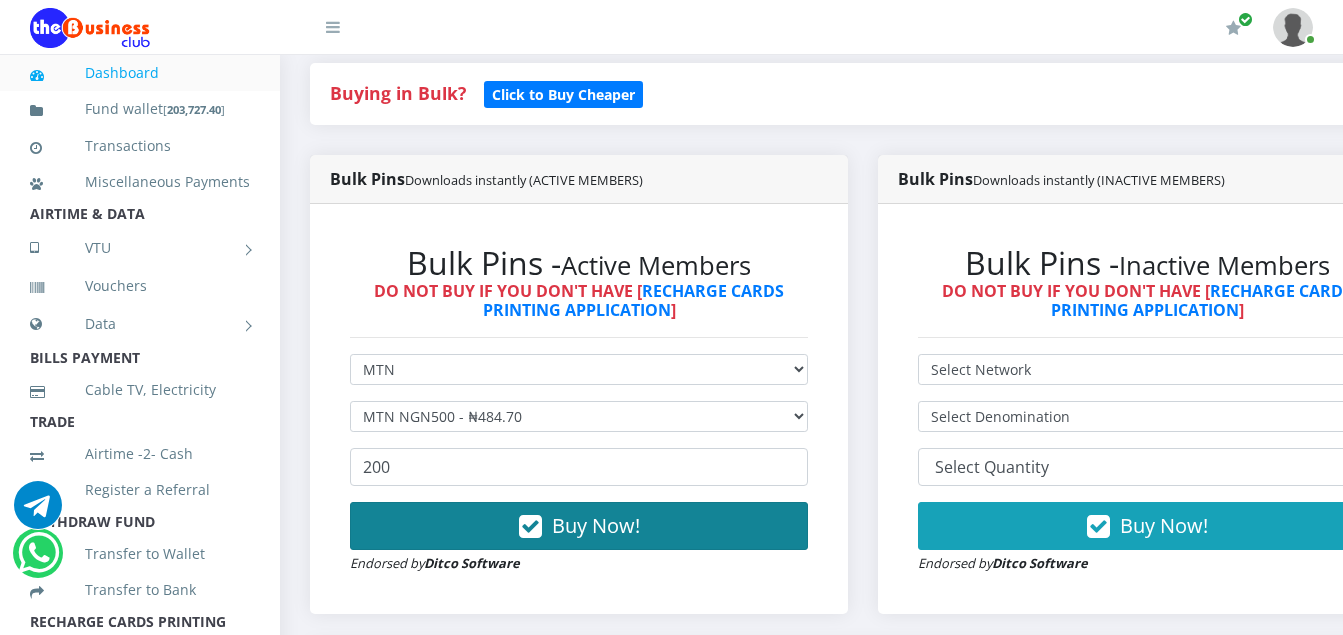 click at bounding box center [530, 527] 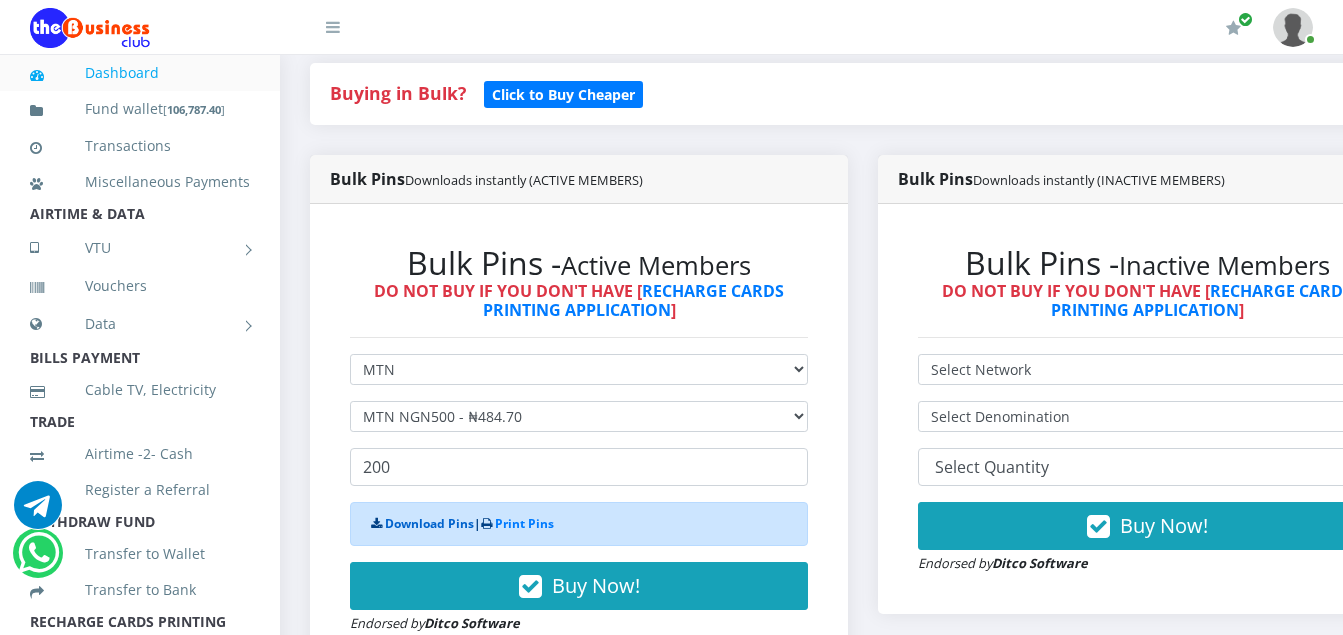 click on "Download Pins" at bounding box center (429, 523) 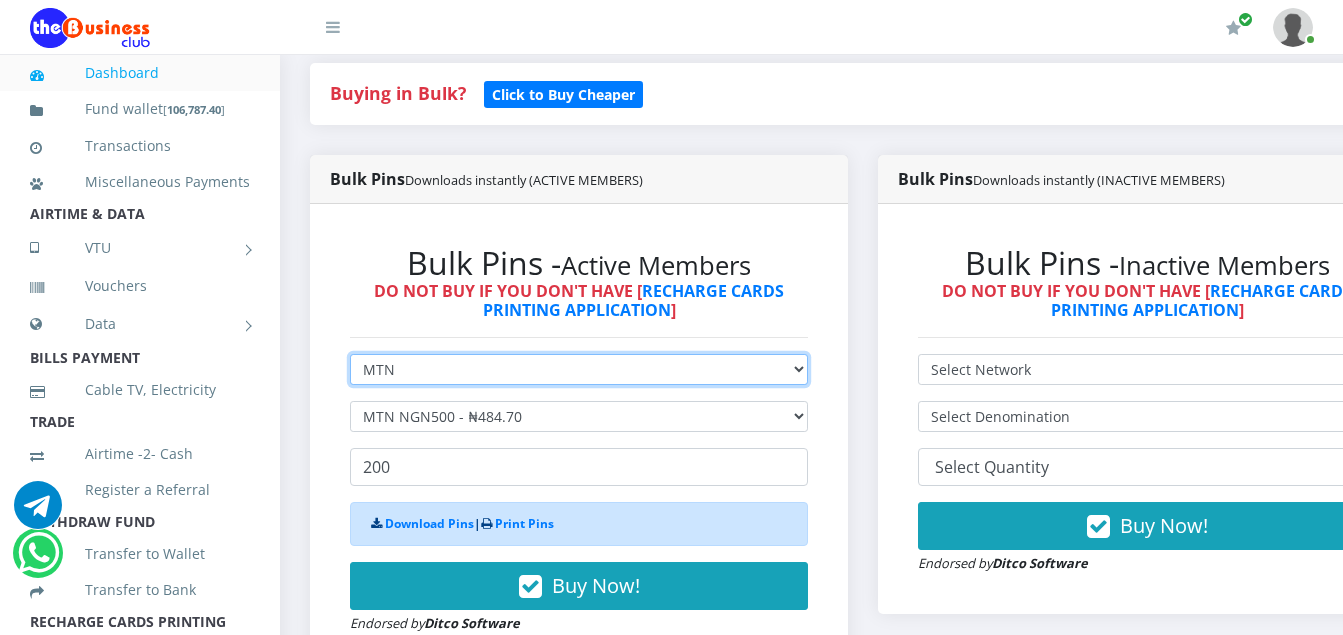 click on "Select Network
MTN
Globacom
9Mobile
Airtel" at bounding box center (579, 369) 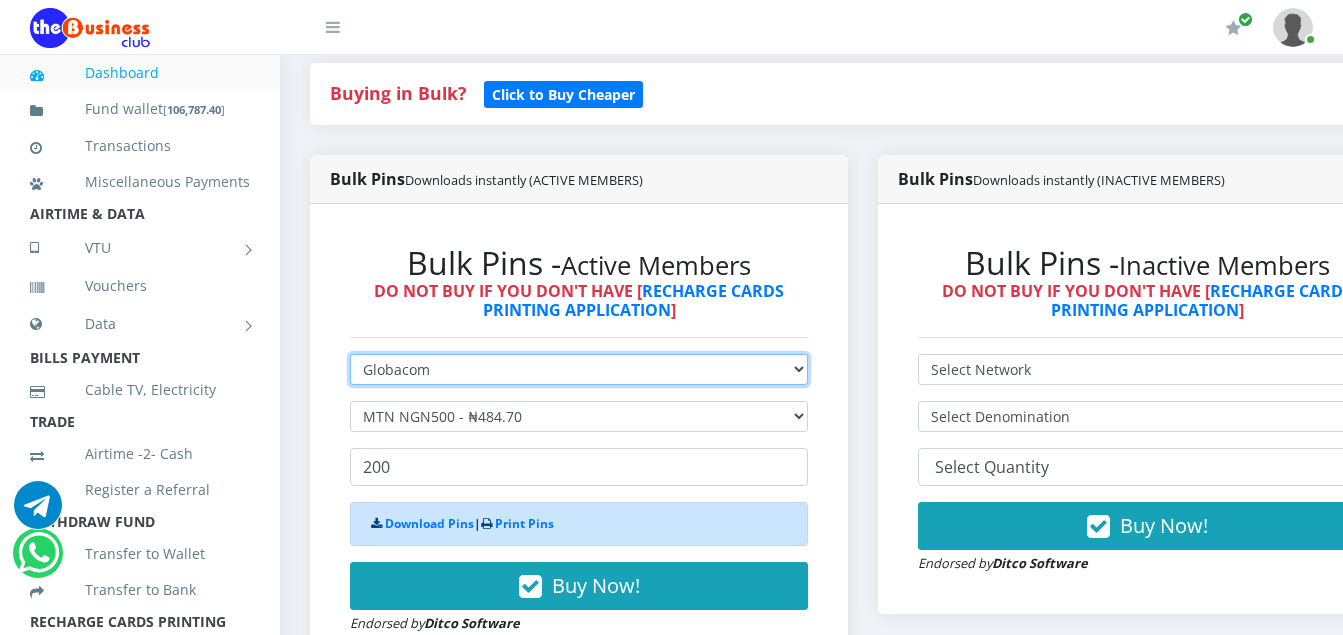 click on "Select Network
MTN
Globacom
9Mobile
Airtel" at bounding box center (579, 369) 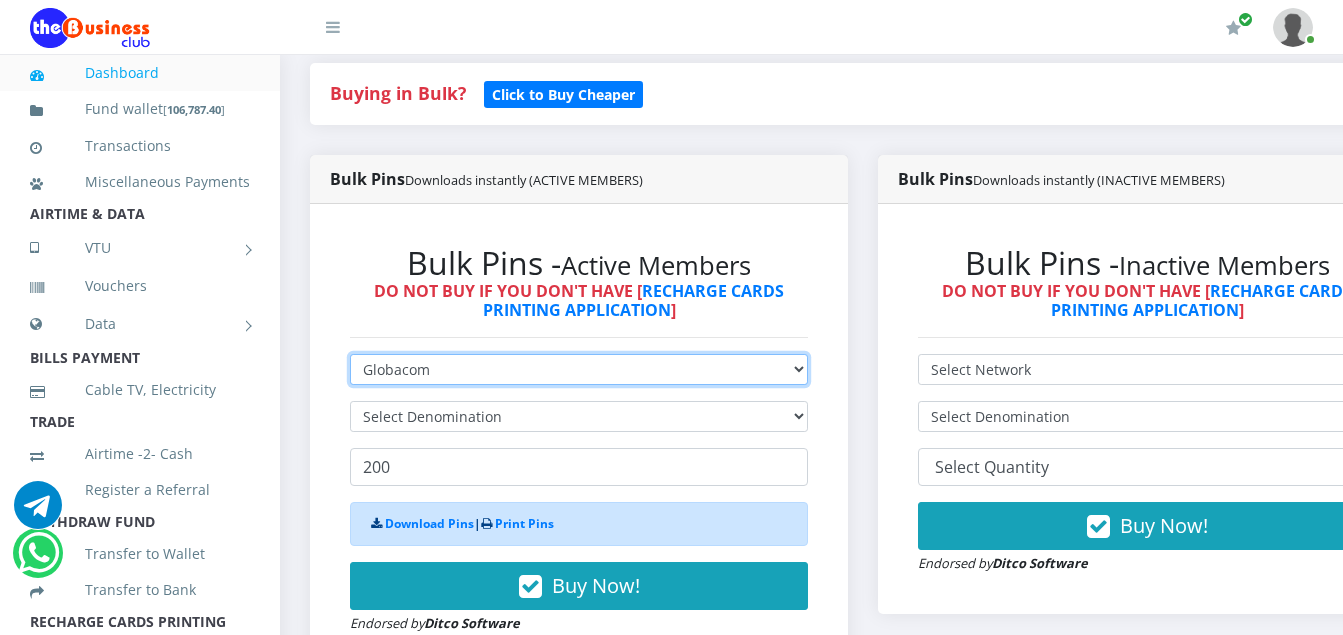 type 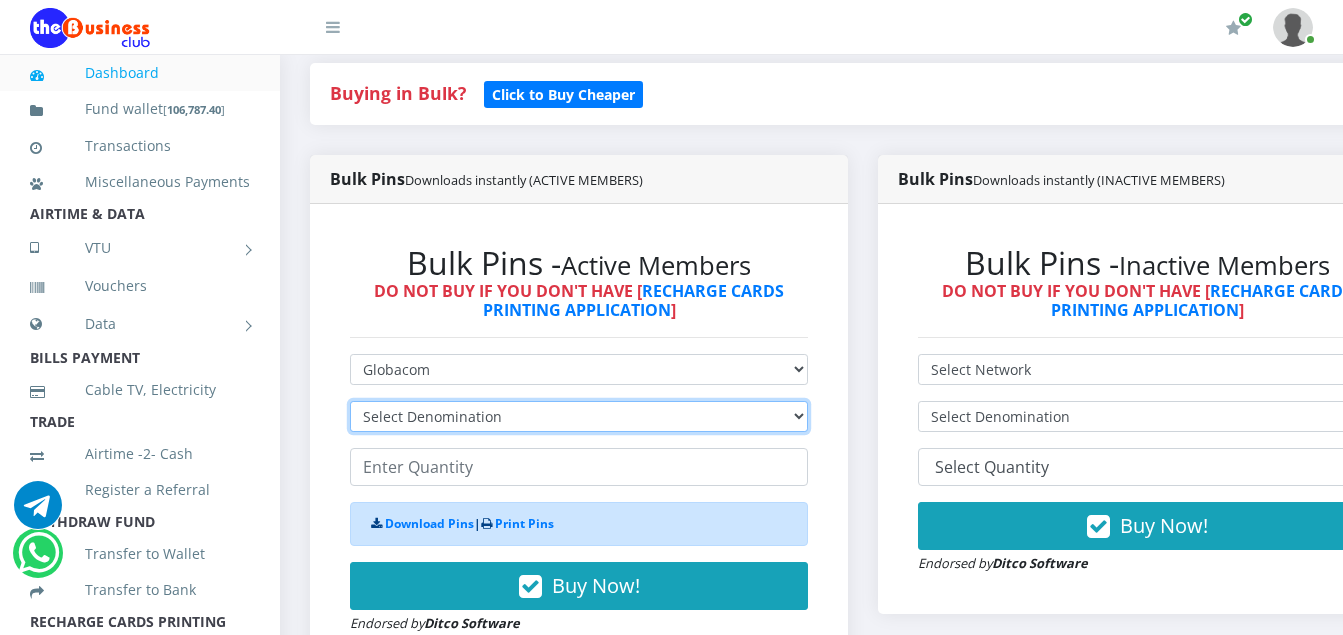 click on "Select Denomination Glo NGN100 - ₦96.45 Glo NGN200 - ₦192.90 Glo NGN500 - ₦482.25 Glo NGN1000 - ₦964.50" at bounding box center (579, 416) 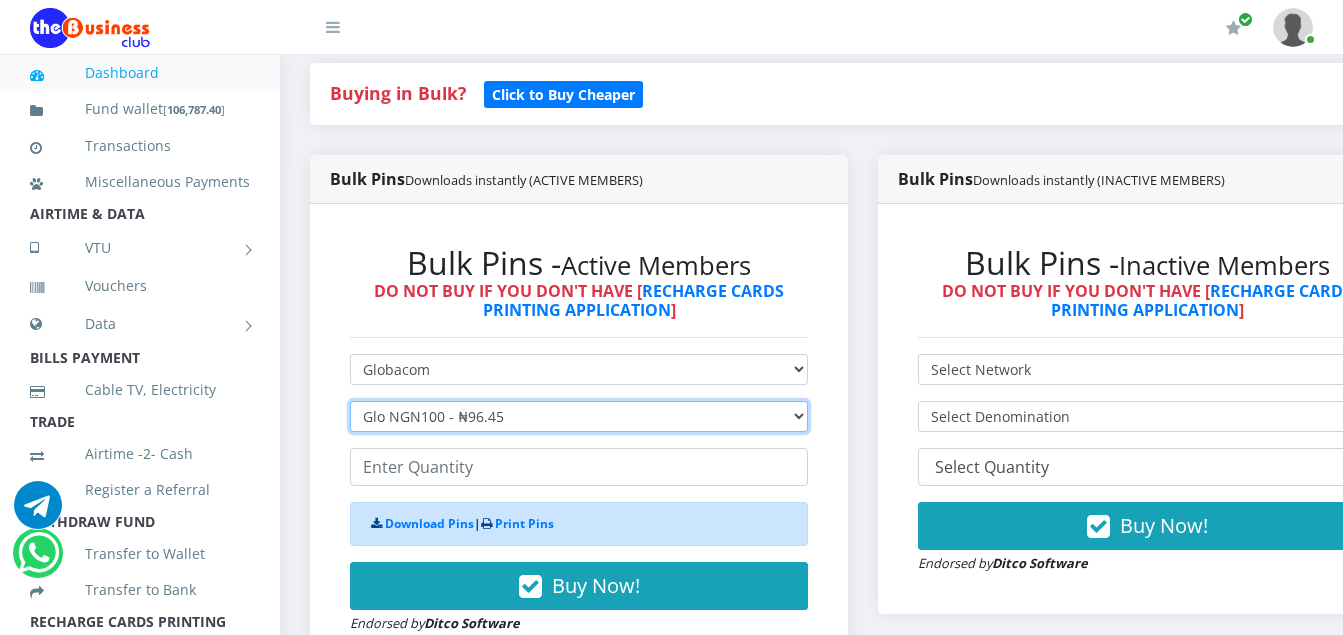 click on "Select Denomination Glo NGN100 - ₦96.45 Glo NGN200 - ₦192.90 Glo NGN500 - ₦482.25 Glo NGN1000 - ₦964.50" at bounding box center [579, 416] 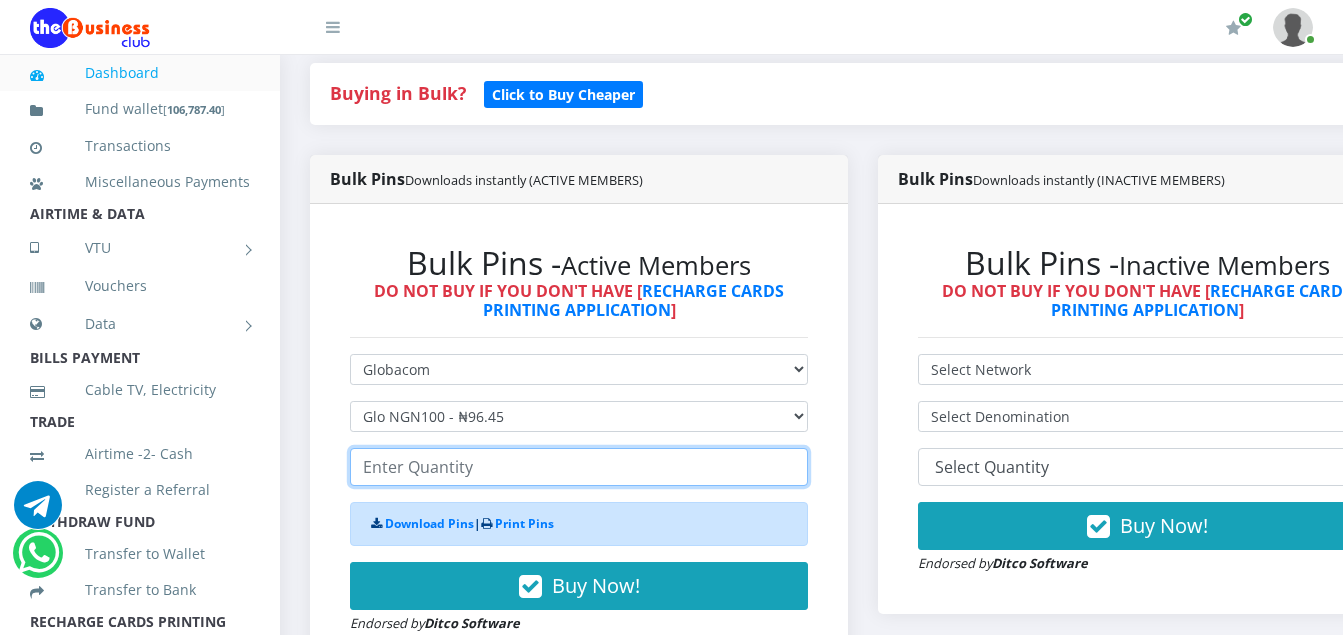 click at bounding box center (579, 467) 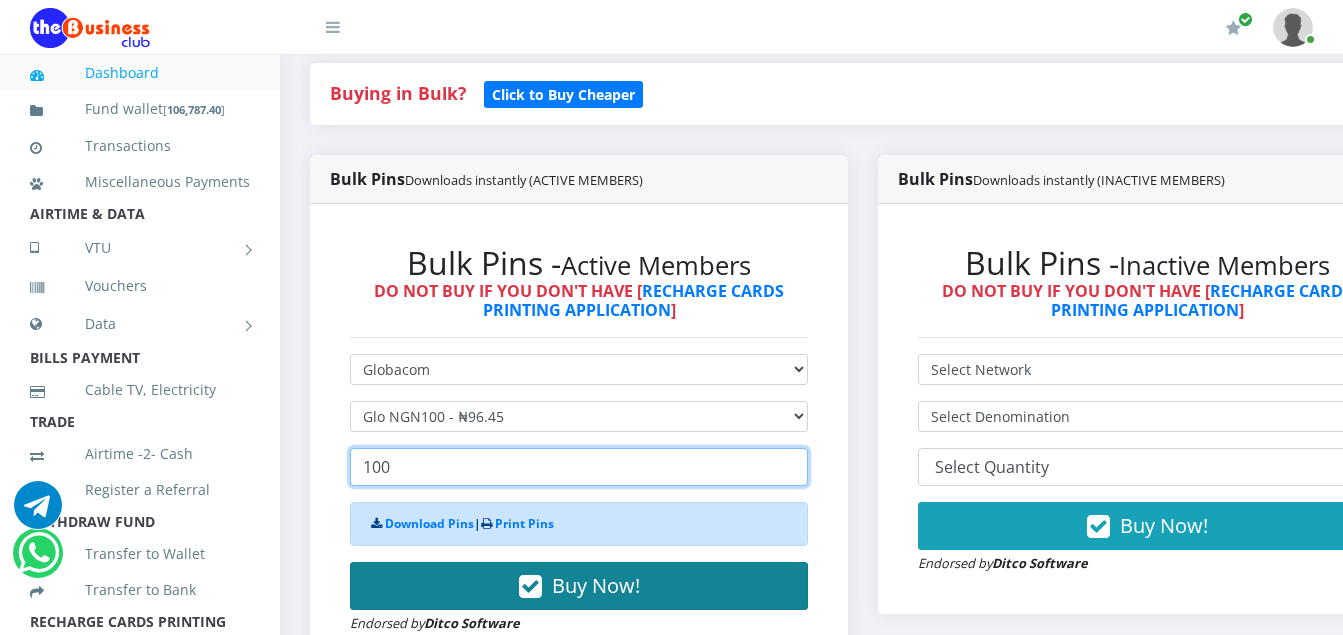 type on "100" 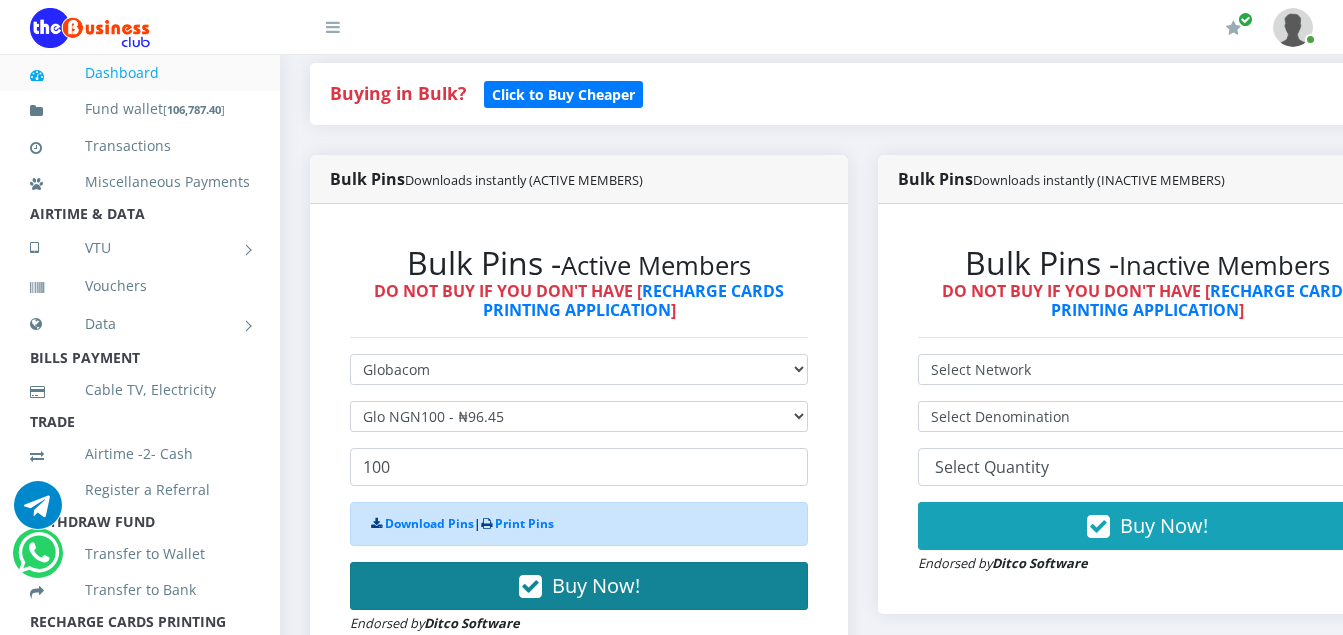 click at bounding box center [530, 587] 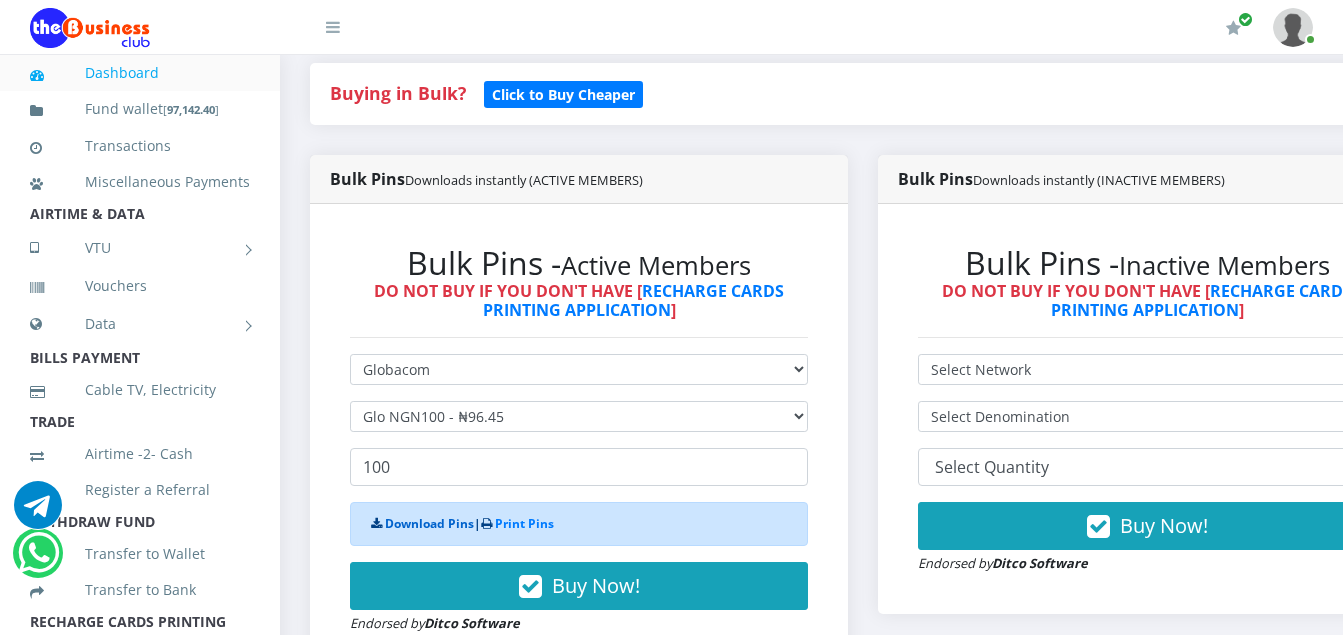 click on "Download Pins" at bounding box center [429, 523] 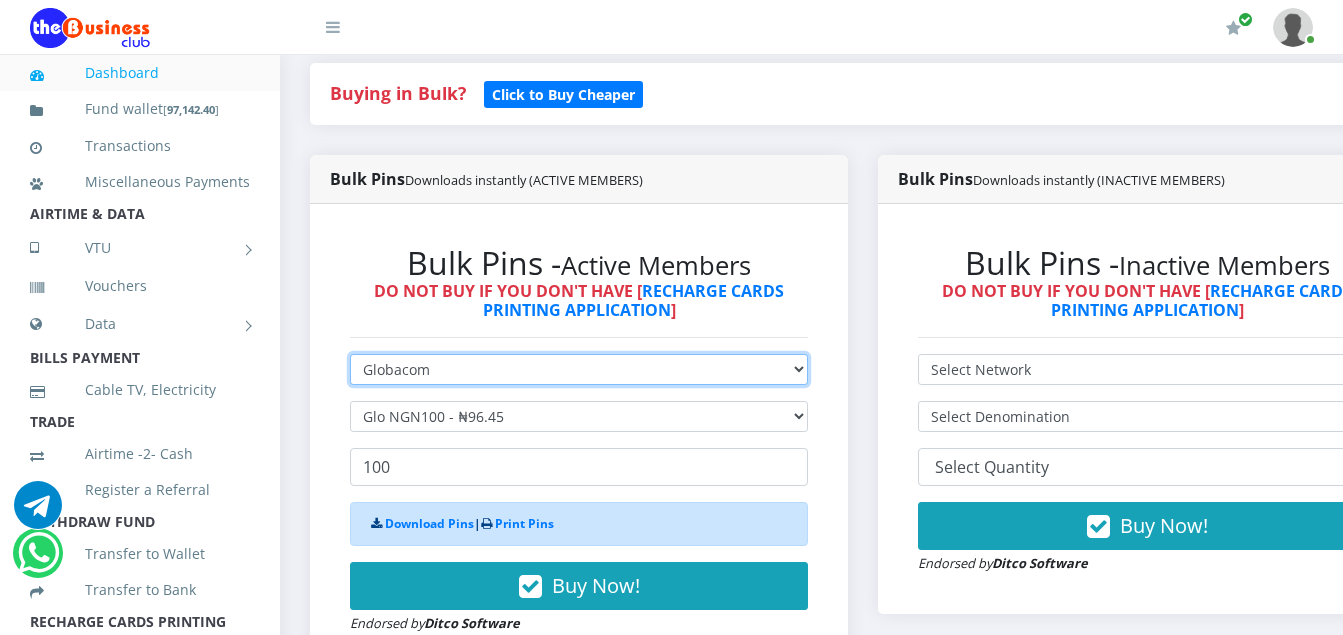click on "Select Network
MTN
Globacom
9Mobile
Airtel" at bounding box center [579, 369] 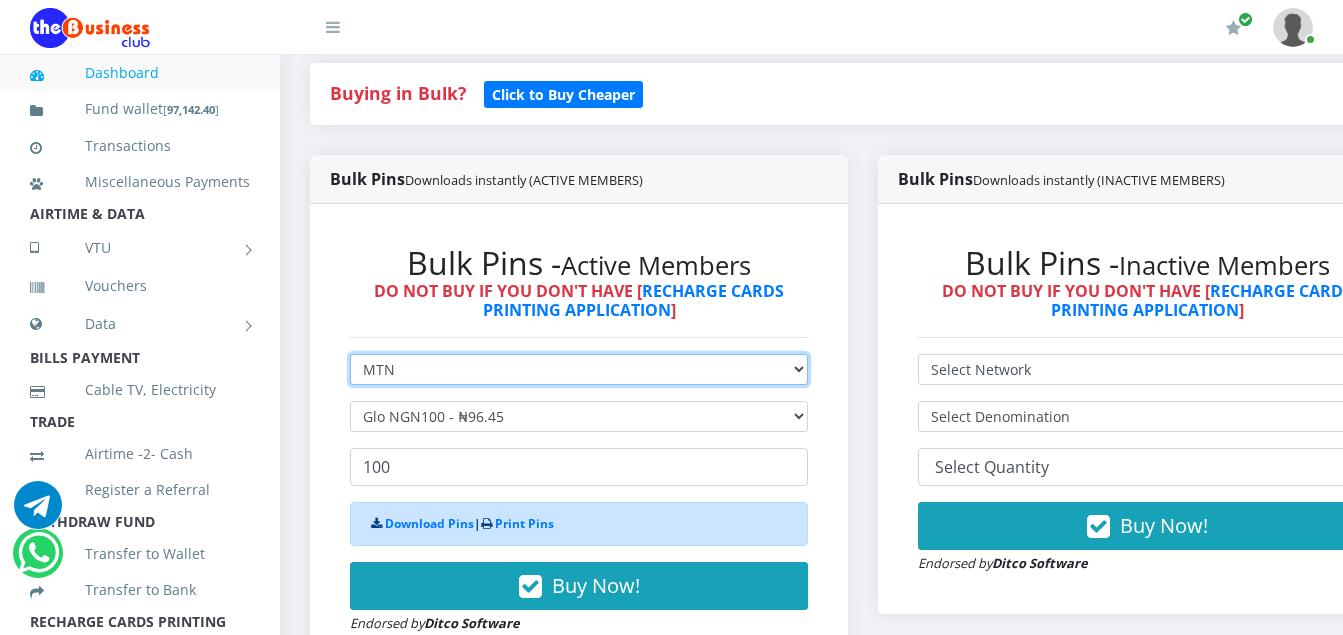 click on "Select Network
MTN
Globacom
9Mobile
Airtel" at bounding box center (579, 369) 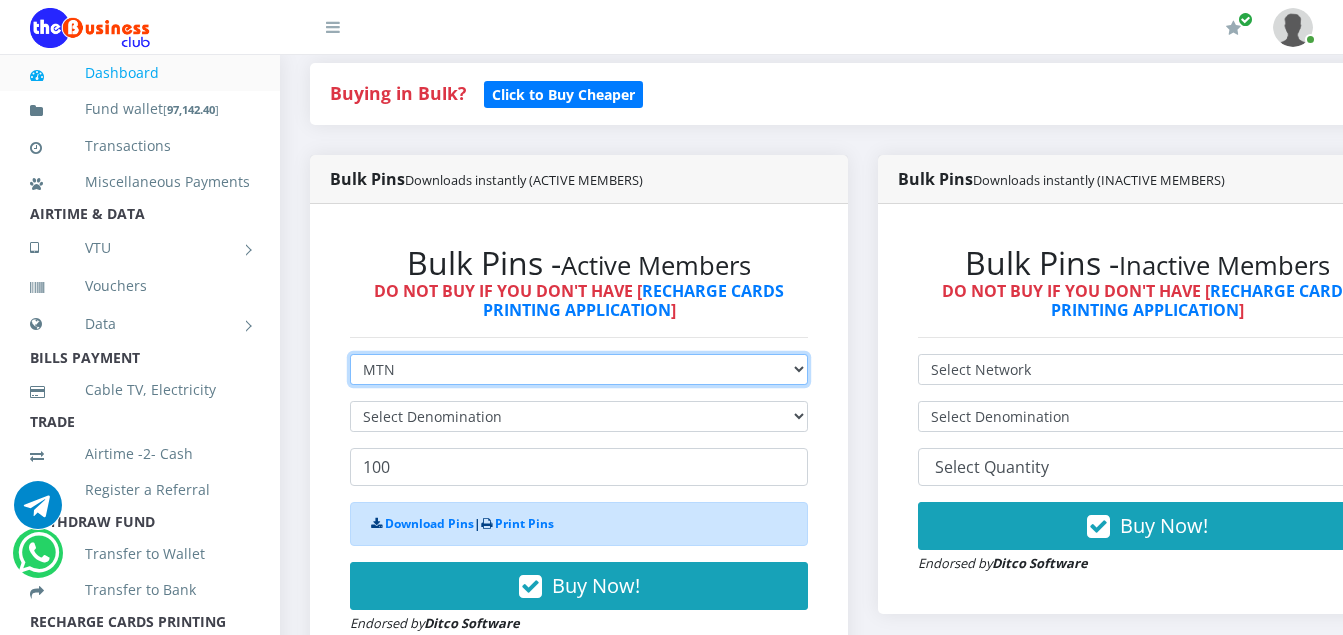 type 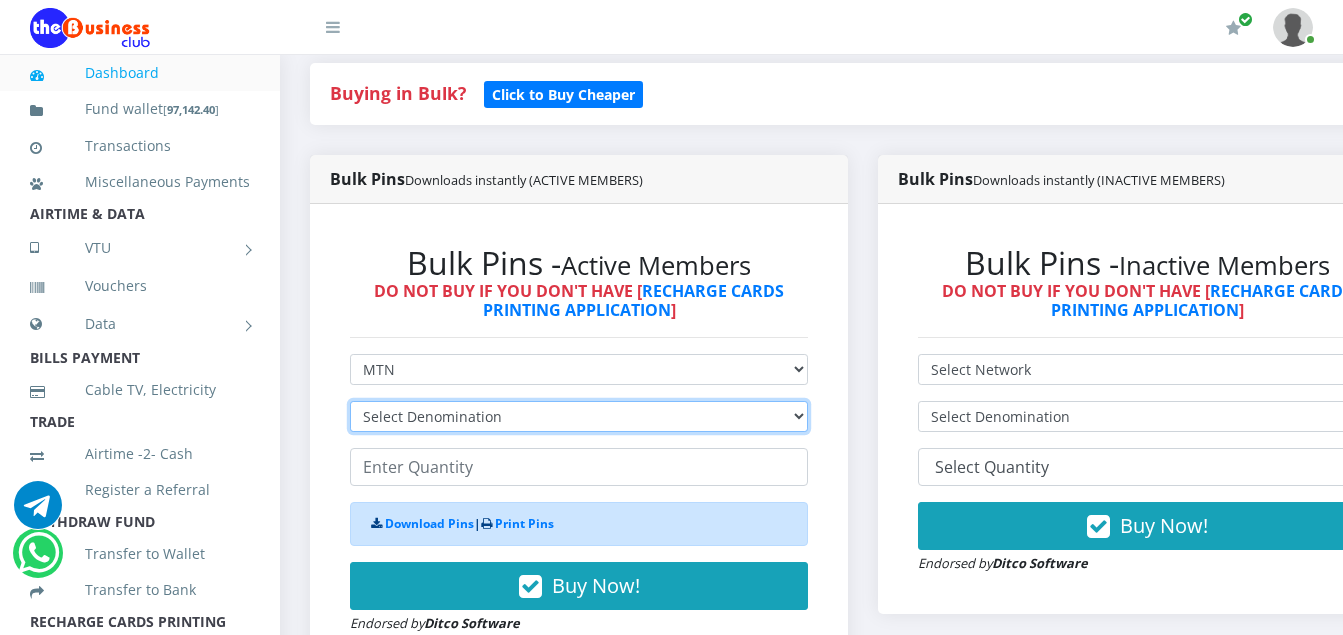 click on "Select Denomination MTN NGN100 - ₦96.94 MTN NGN200 - ₦193.88 MTN NGN400 - ₦387.76 MTN NGN500 - ₦484.70 MTN NGN1000 - ₦969.40 MTN NGN1500 - ₦1,454.10" at bounding box center [579, 416] 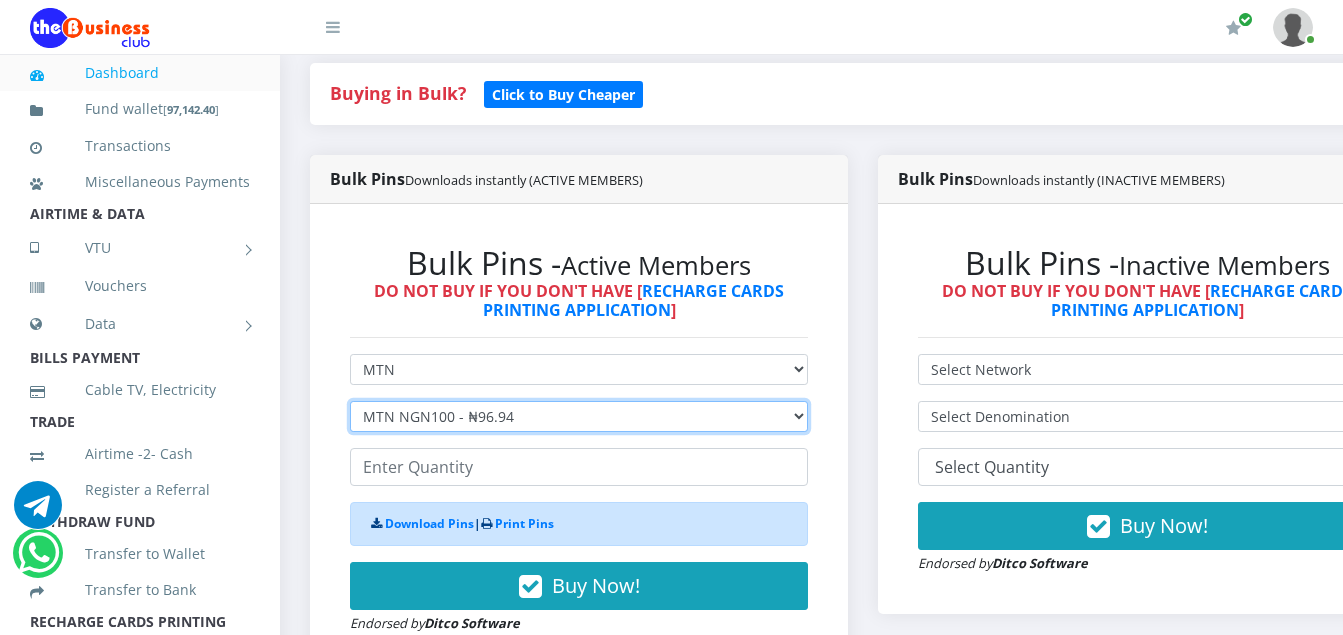 click on "Select Denomination MTN NGN100 - ₦96.94 MTN NGN200 - ₦193.88 MTN NGN400 - ₦387.76 MTN NGN500 - ₦484.70 MTN NGN1000 - ₦969.40 MTN NGN1500 - ₦1,454.10" at bounding box center [579, 416] 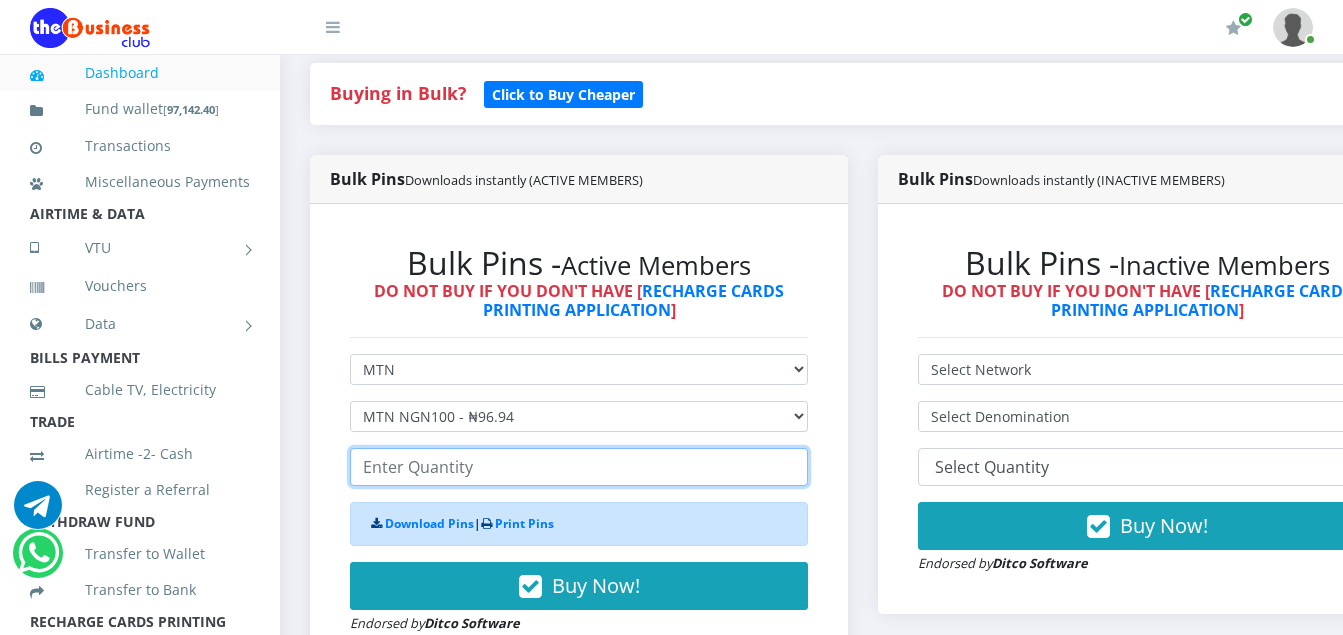 click at bounding box center (579, 467) 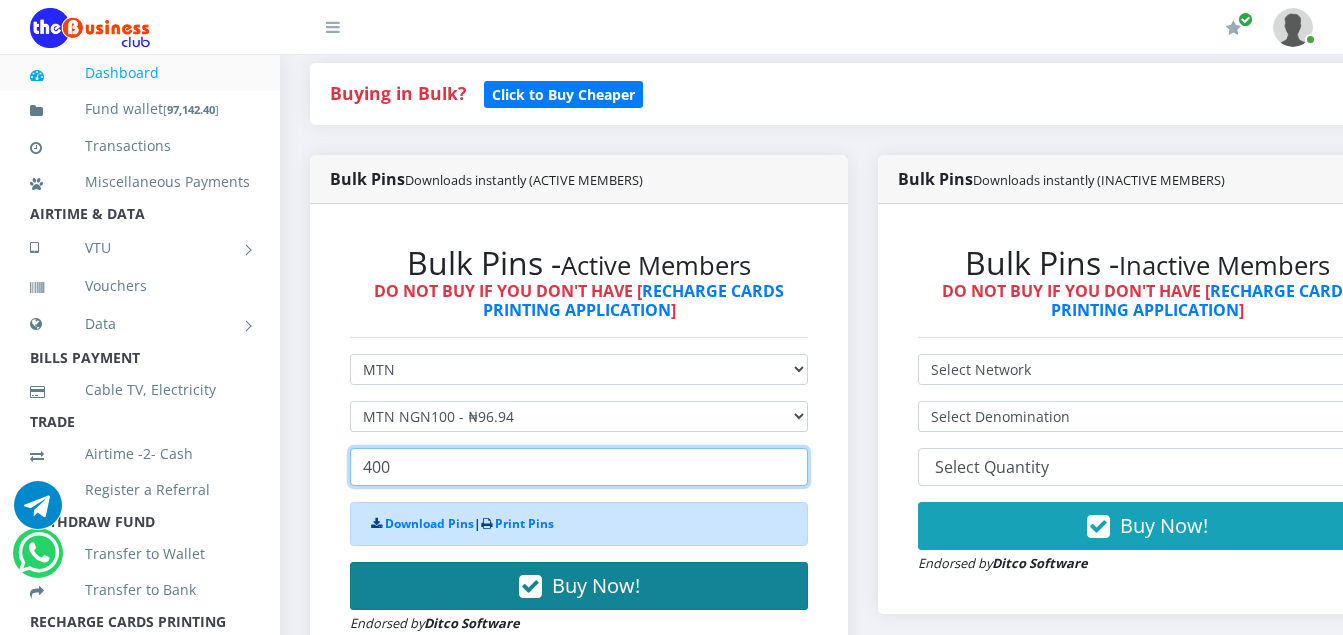 type on "400" 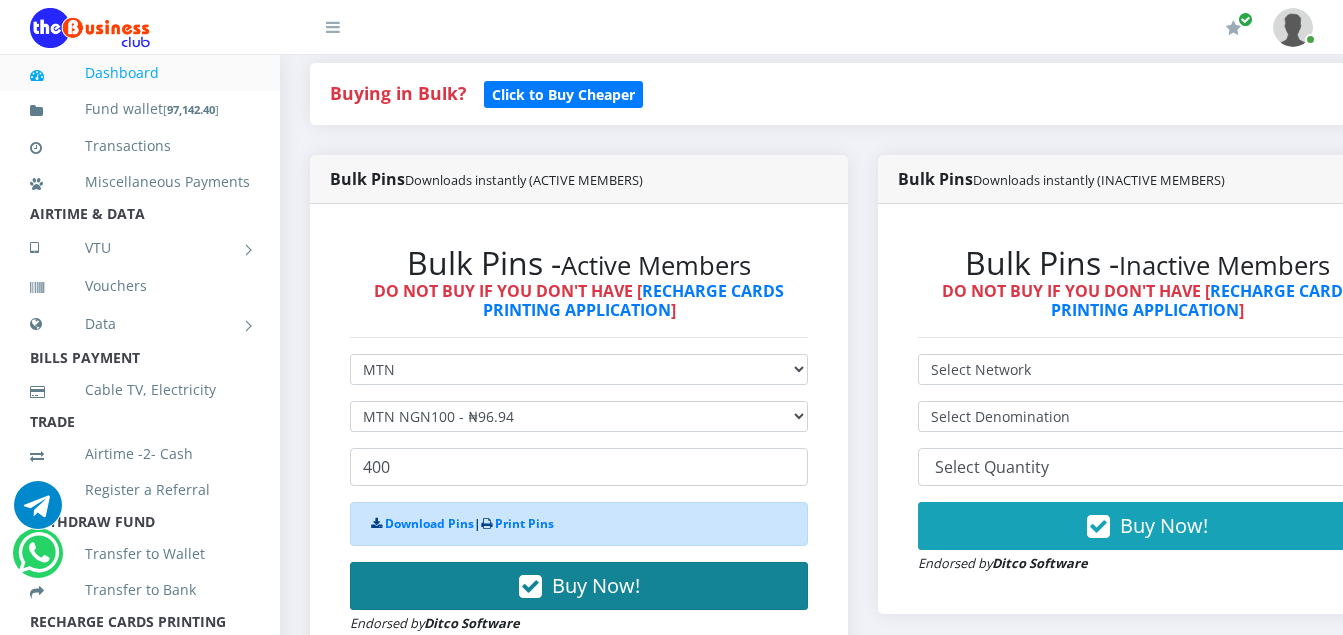 click at bounding box center (530, 587) 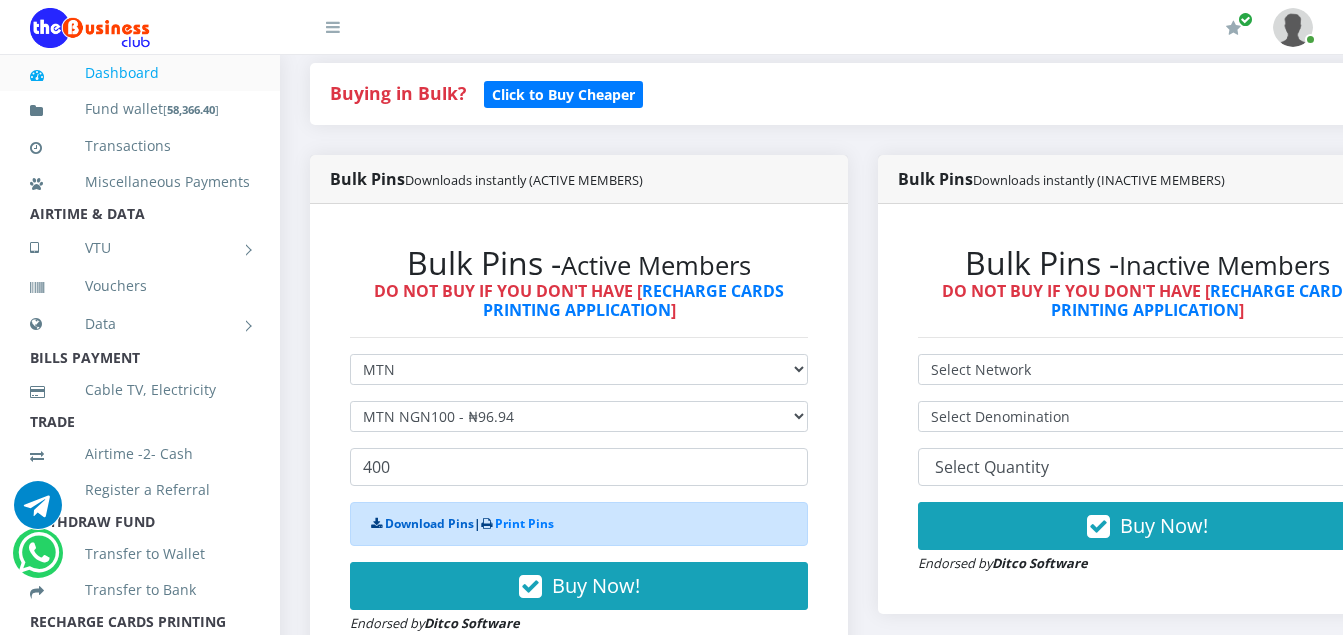 click on "Download Pins" at bounding box center (429, 523) 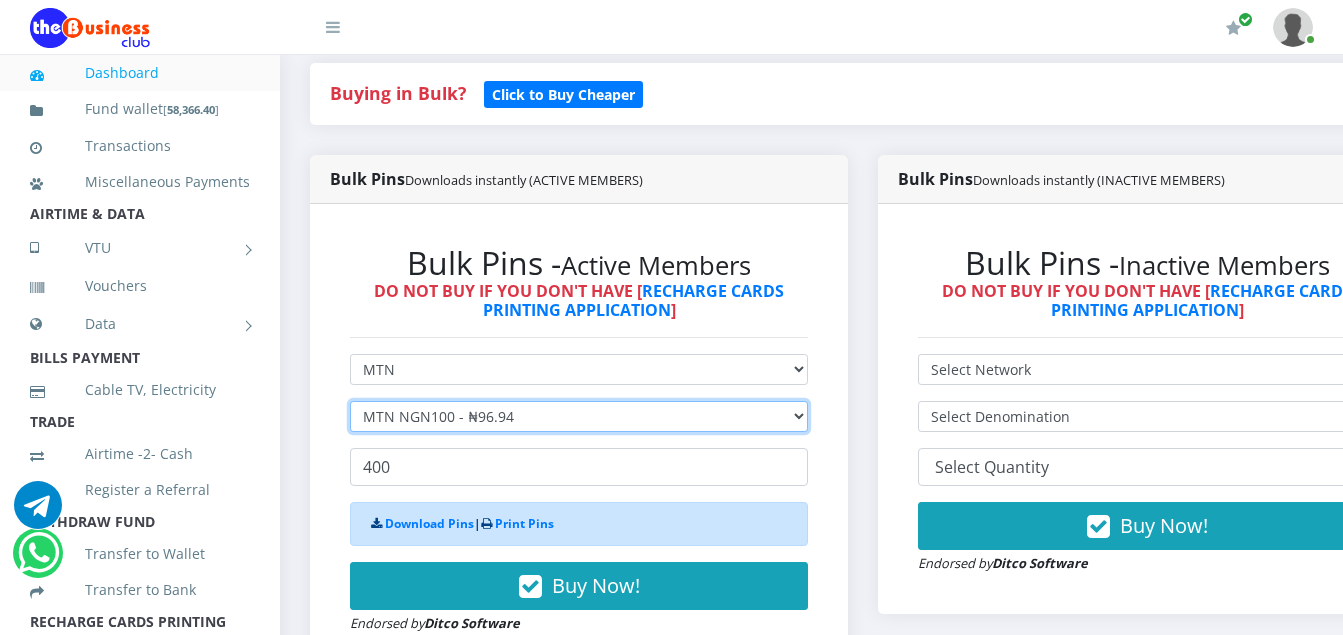 click on "Select Denomination MTN NGN100 - ₦96.94 MTN NGN200 - ₦193.88 MTN NGN400 - ₦387.76 MTN NGN500 - ₦484.70 MTN NGN1000 - ₦969.40 MTN NGN1500 - ₦1,454.10" at bounding box center [579, 416] 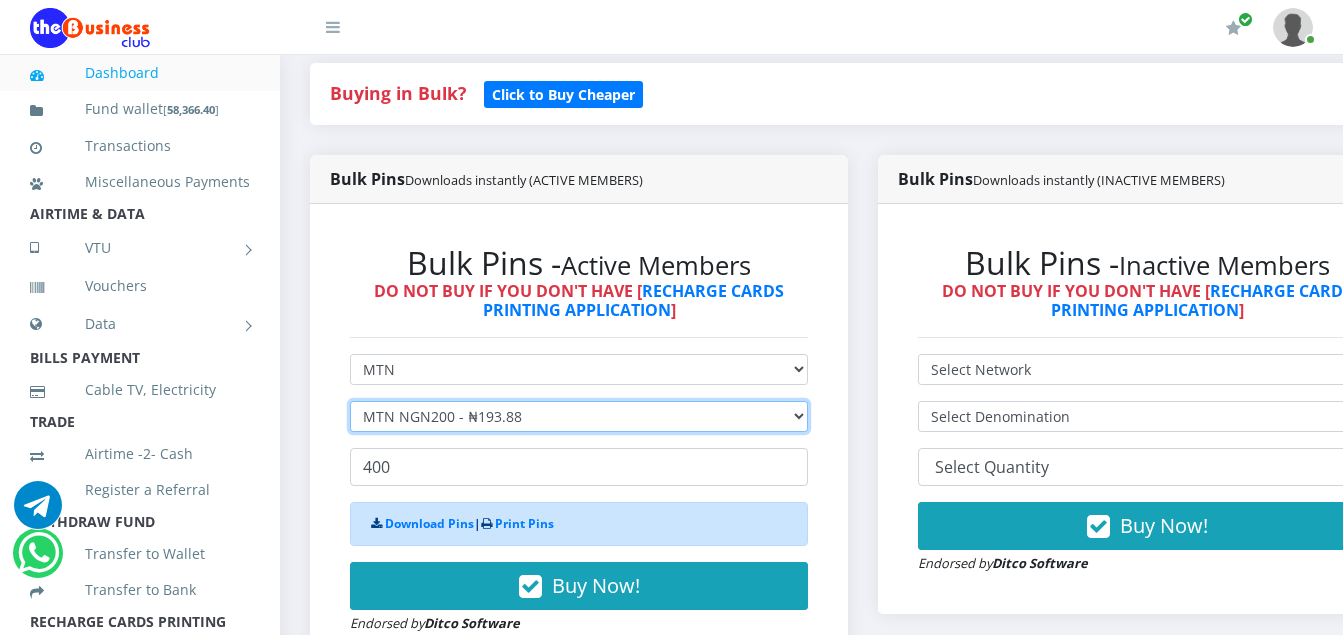 click on "Select Denomination MTN NGN100 - ₦96.94 MTN NGN200 - ₦193.88 MTN NGN400 - ₦387.76 MTN NGN500 - ₦484.70 MTN NGN1000 - ₦969.40 MTN NGN1500 - ₦1,454.10" at bounding box center (579, 416) 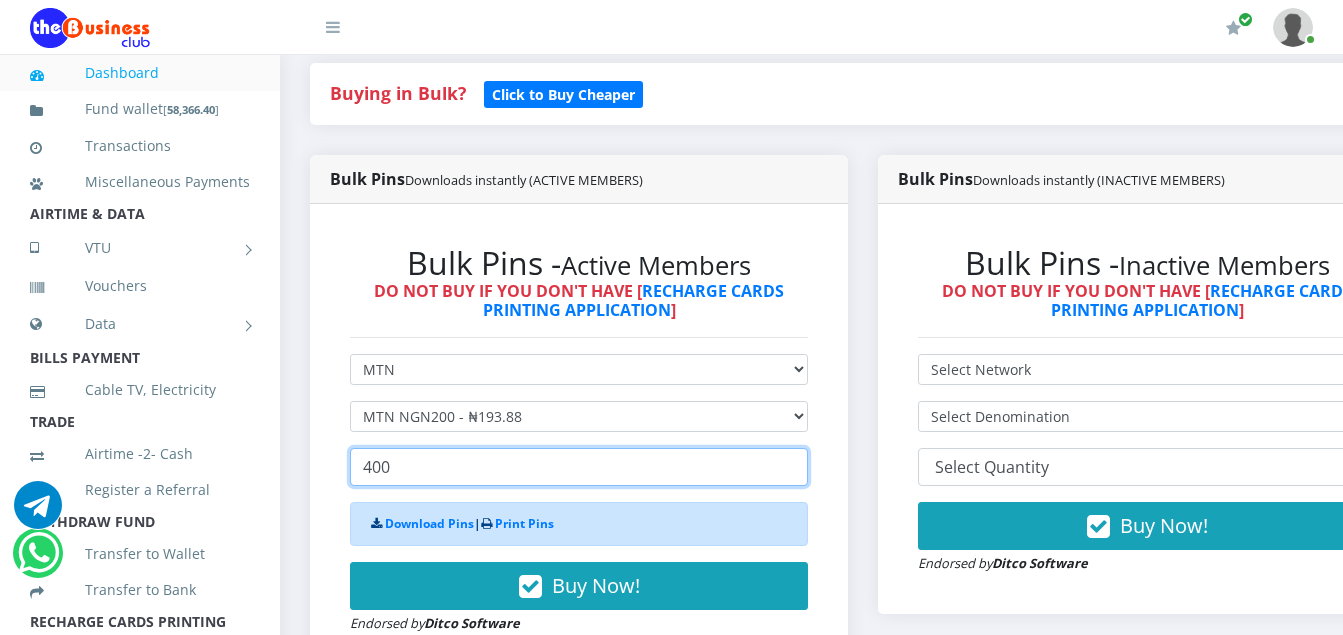 click on "400" at bounding box center [579, 467] 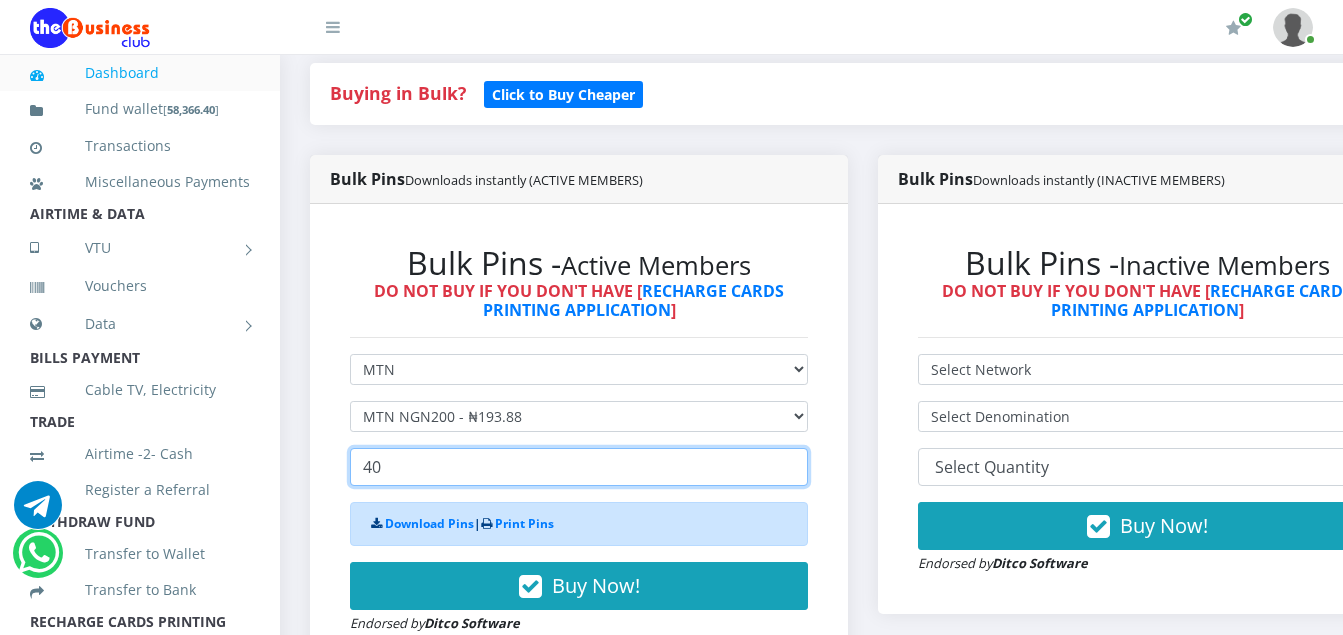 type on "4" 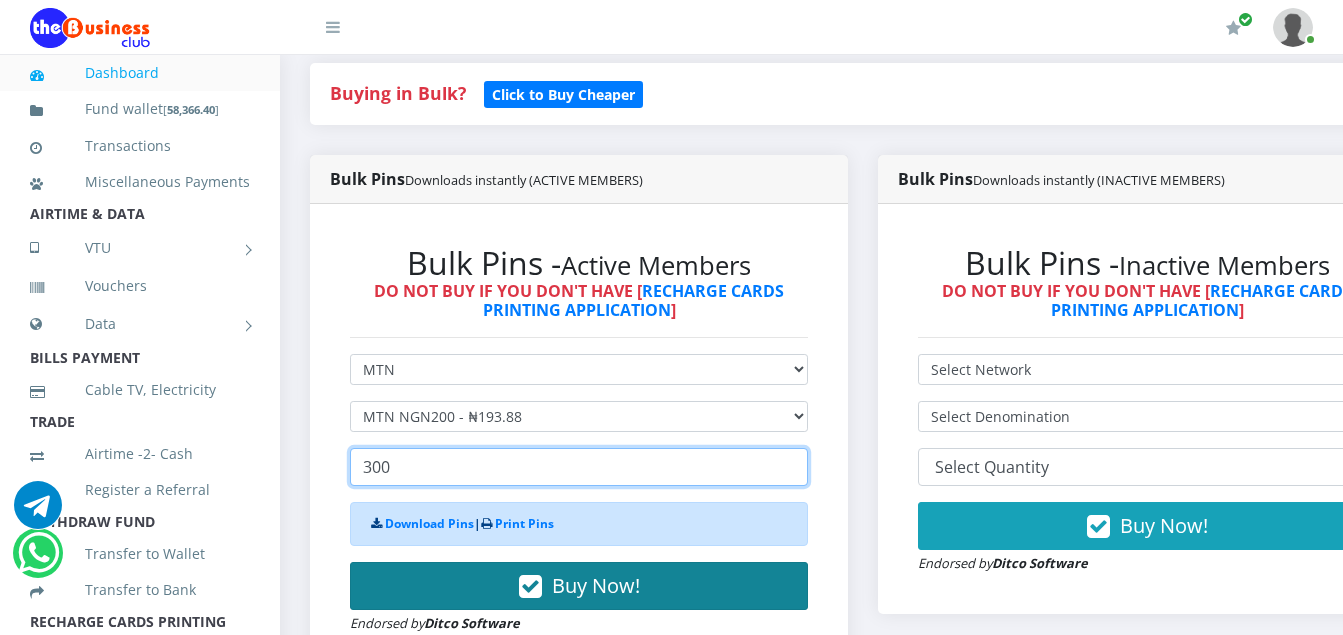 type on "300" 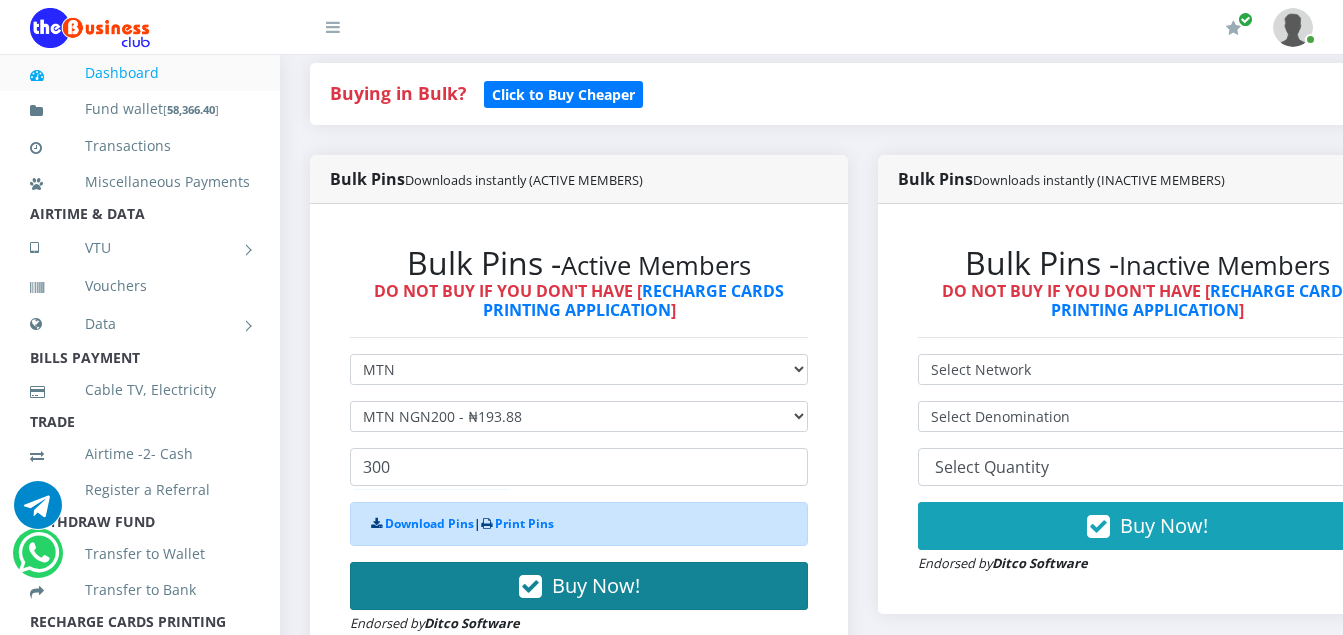 click at bounding box center [530, 587] 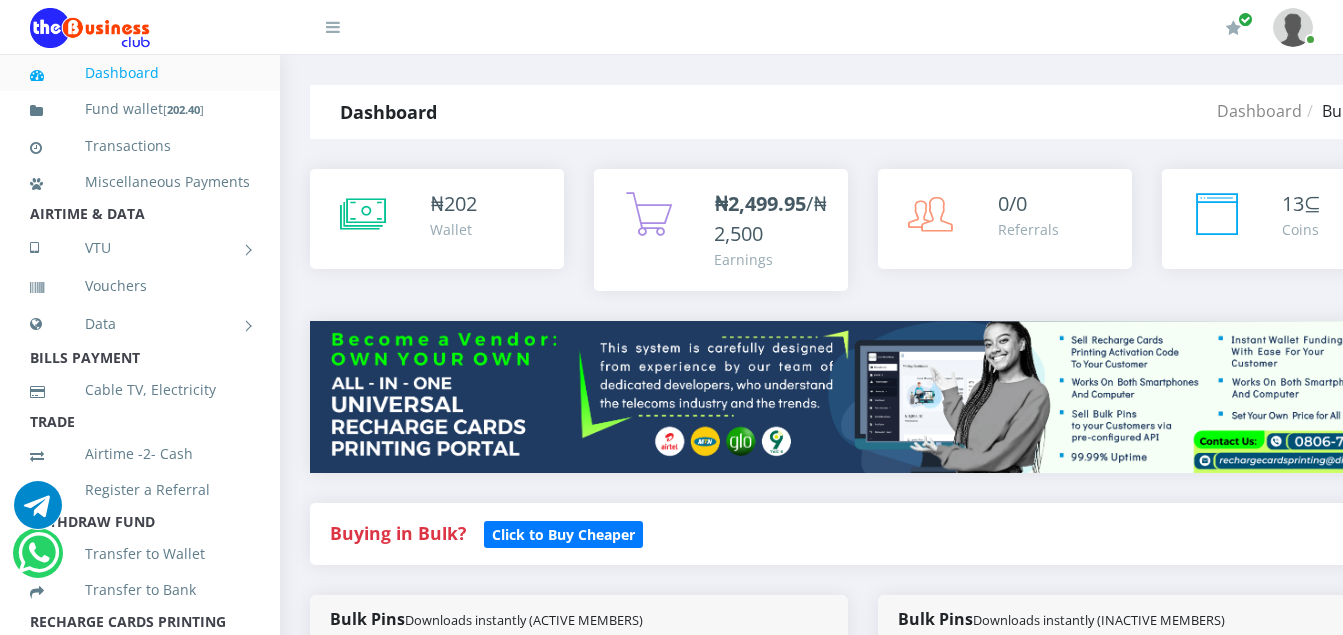 scroll, scrollTop: 0, scrollLeft: 0, axis: both 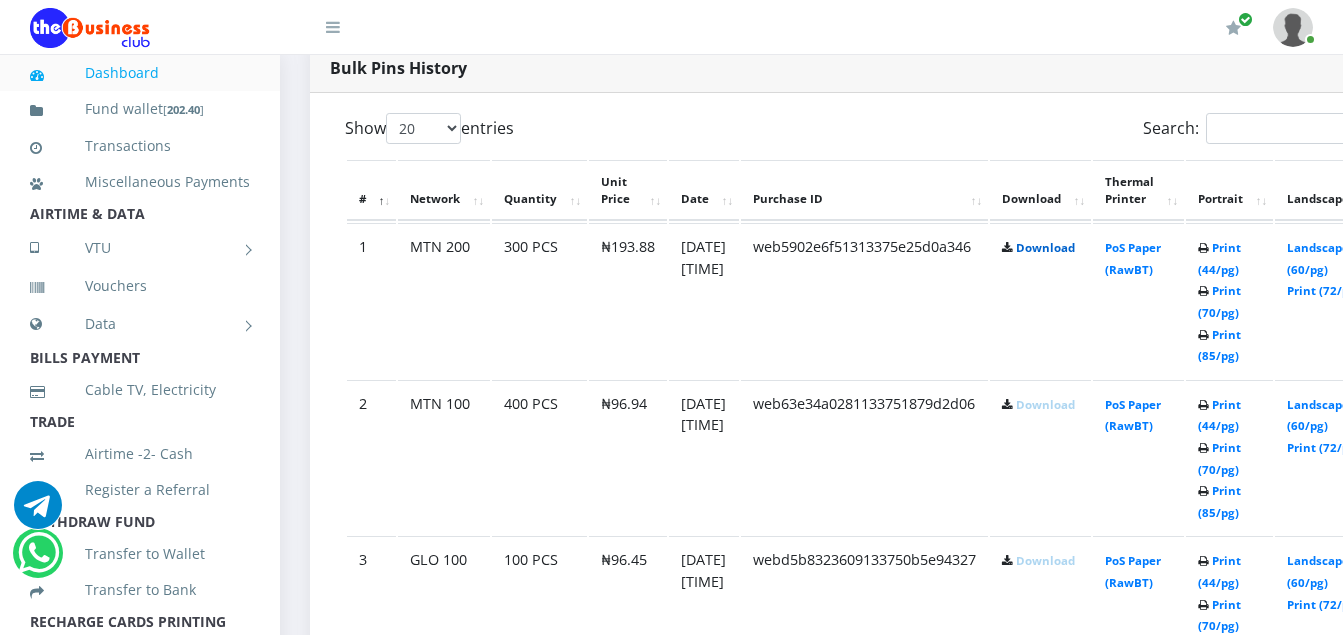 click on "Download" at bounding box center (1045, 247) 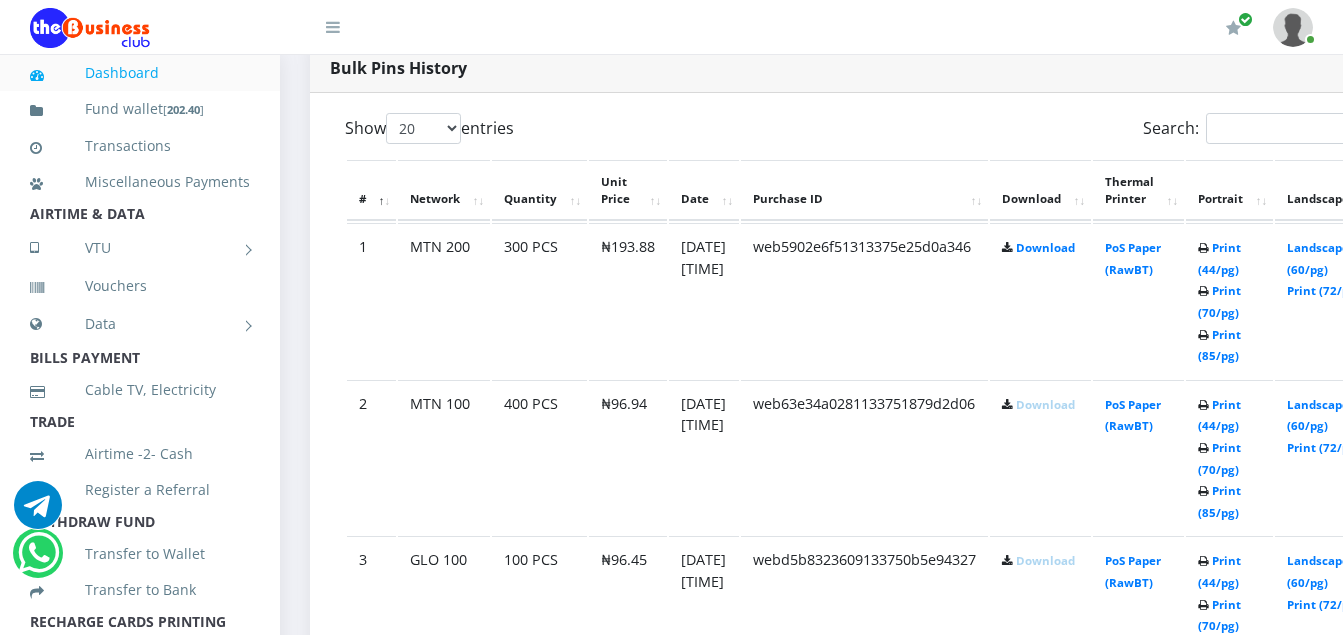click on "Download" at bounding box center [1045, 404] 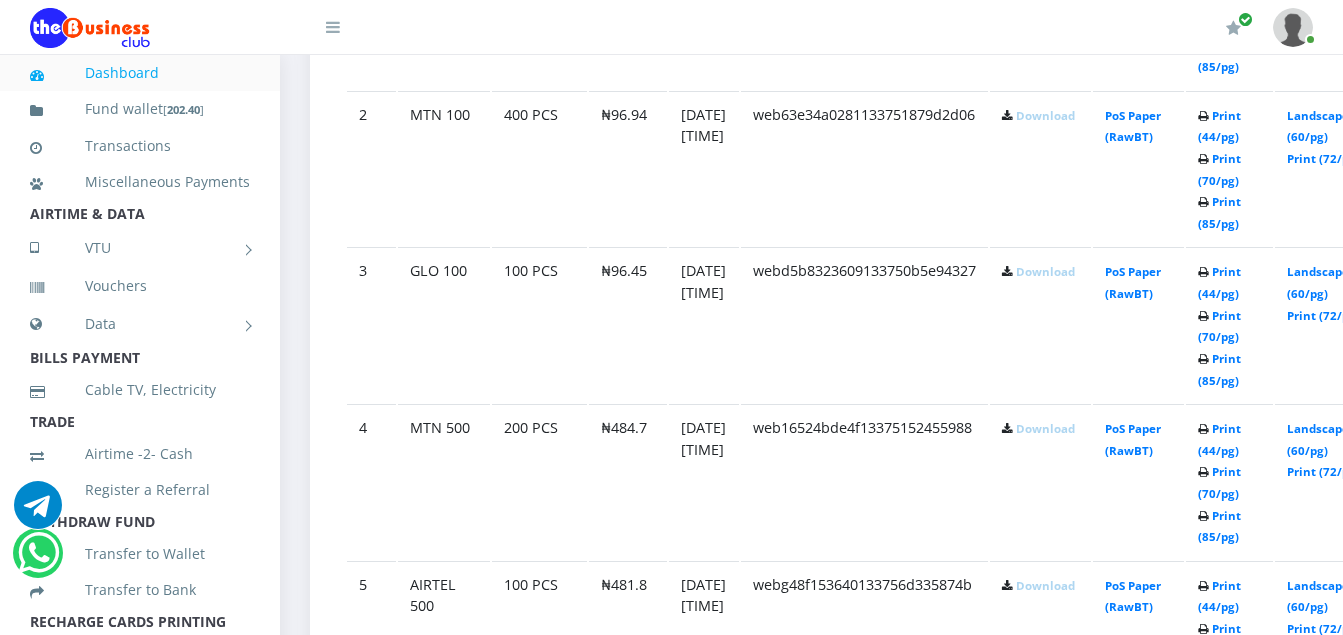 scroll, scrollTop: 1333, scrollLeft: 0, axis: vertical 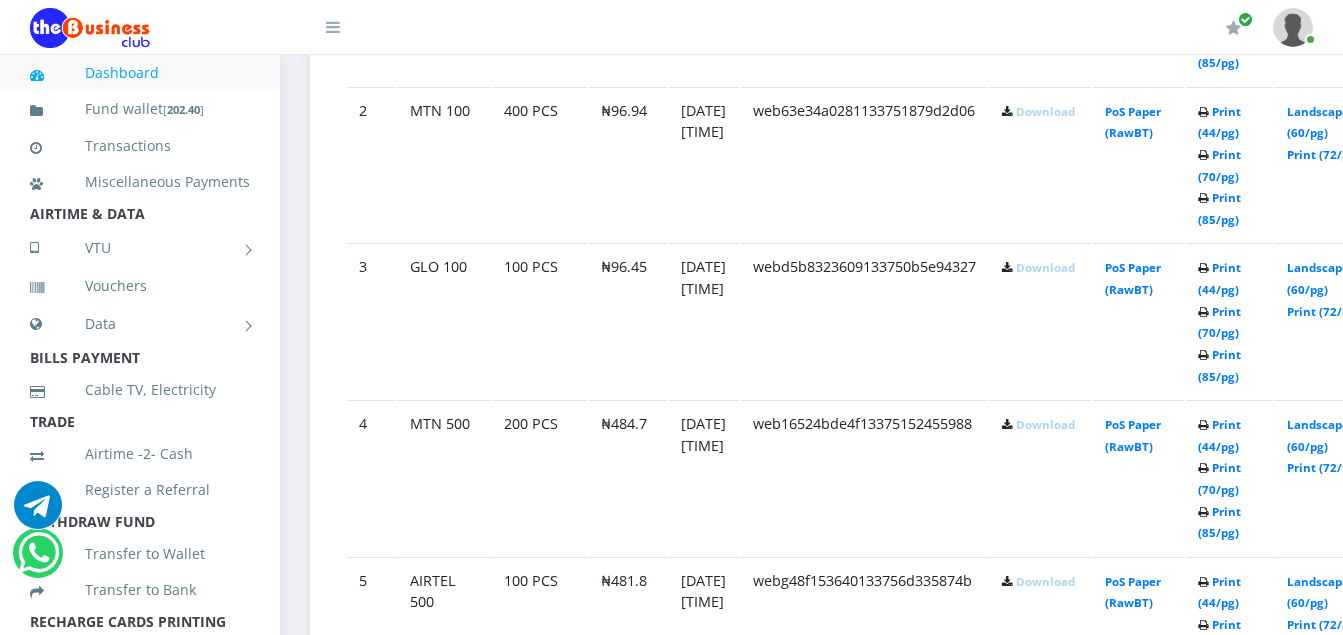 click on "Download" at bounding box center (1045, 424) 